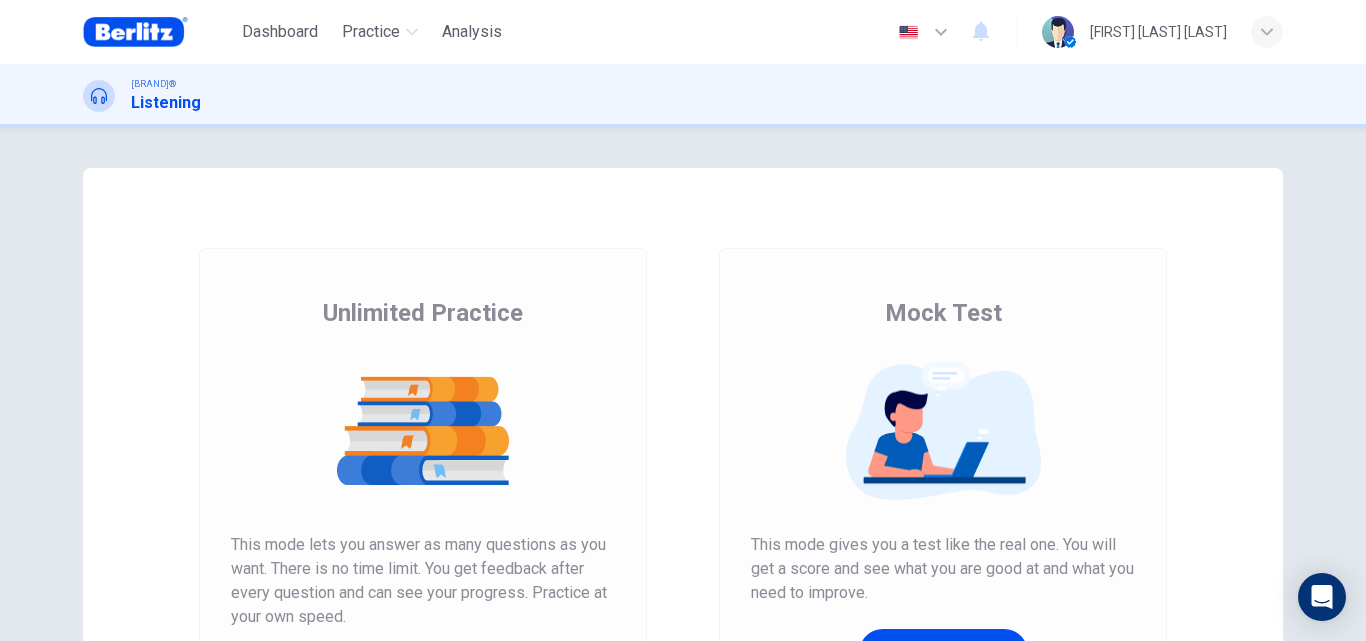 scroll, scrollTop: 0, scrollLeft: 0, axis: both 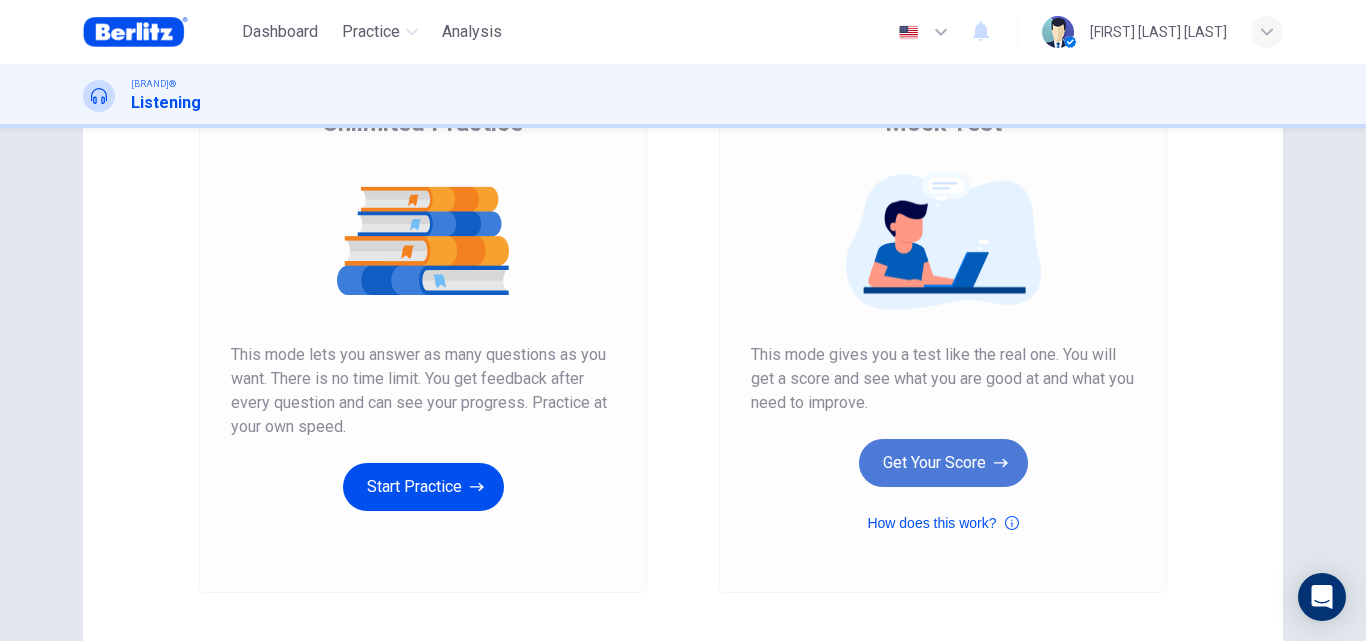 click on "Get Your Score" at bounding box center [943, 463] 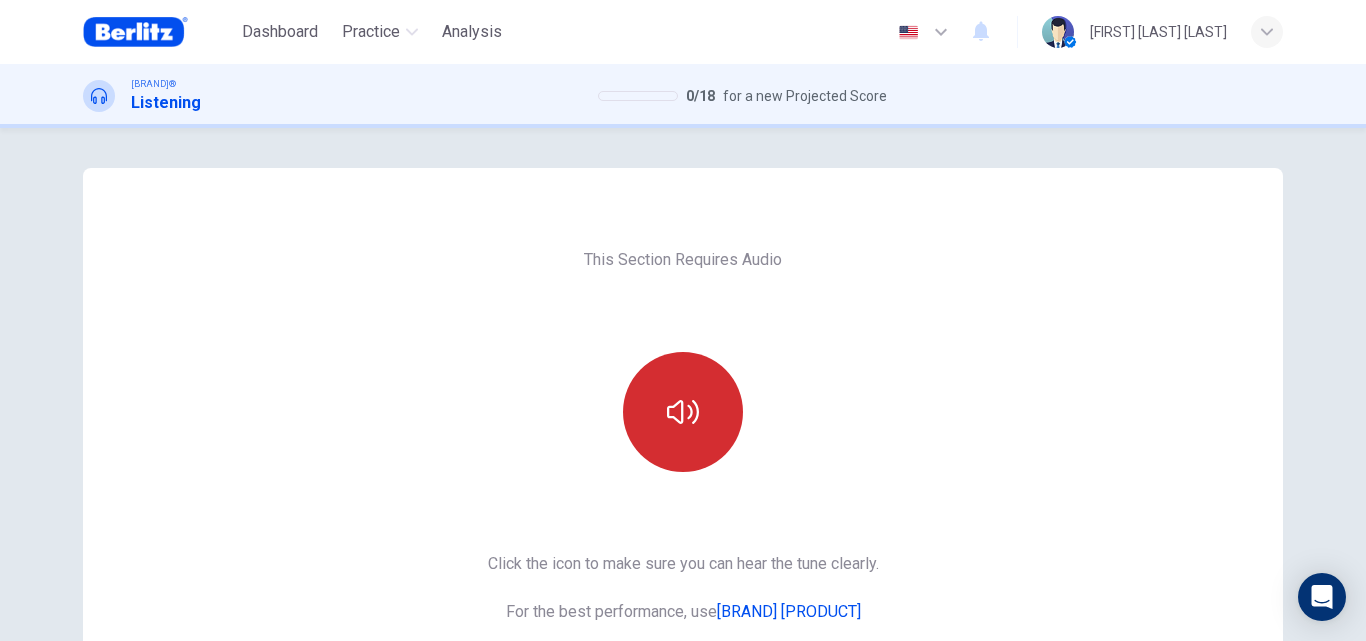 click 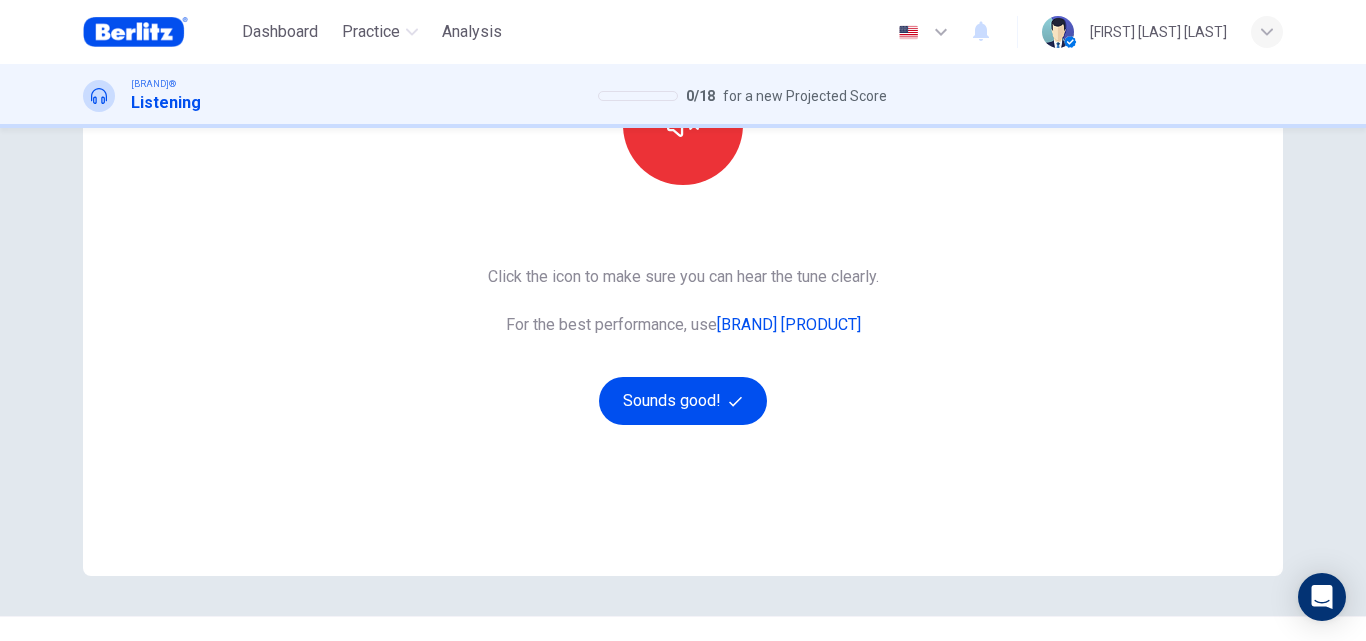 scroll, scrollTop: 326, scrollLeft: 0, axis: vertical 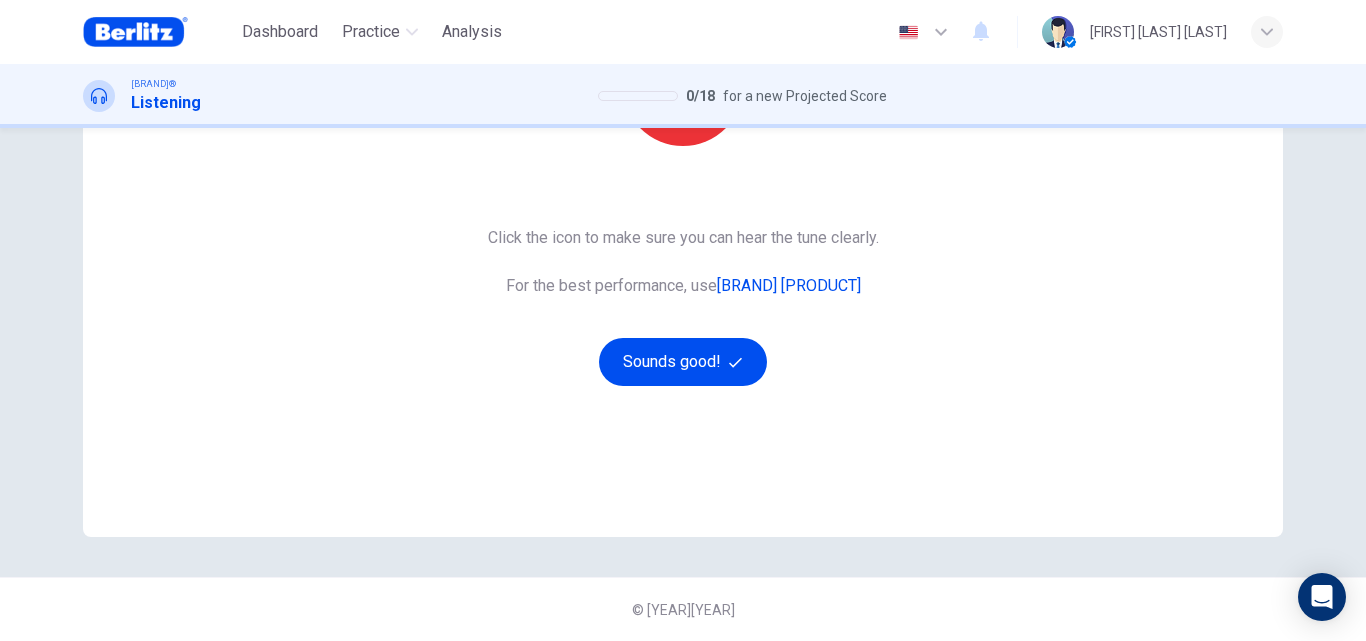 click on "This Section Requires Audio Click the icon to make sure you can hear the tune clearly. For the best performance, use  Google Chrome Sounds good!" at bounding box center (683, 189) 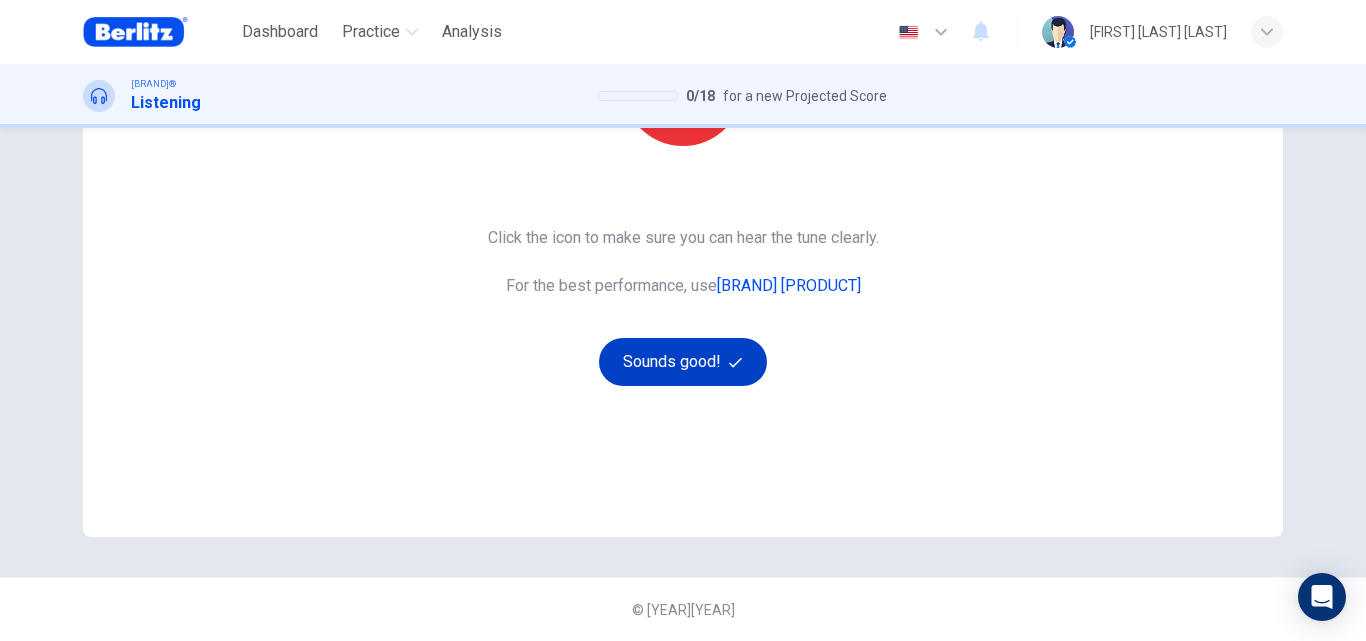 click on "Sounds good!" at bounding box center (683, 362) 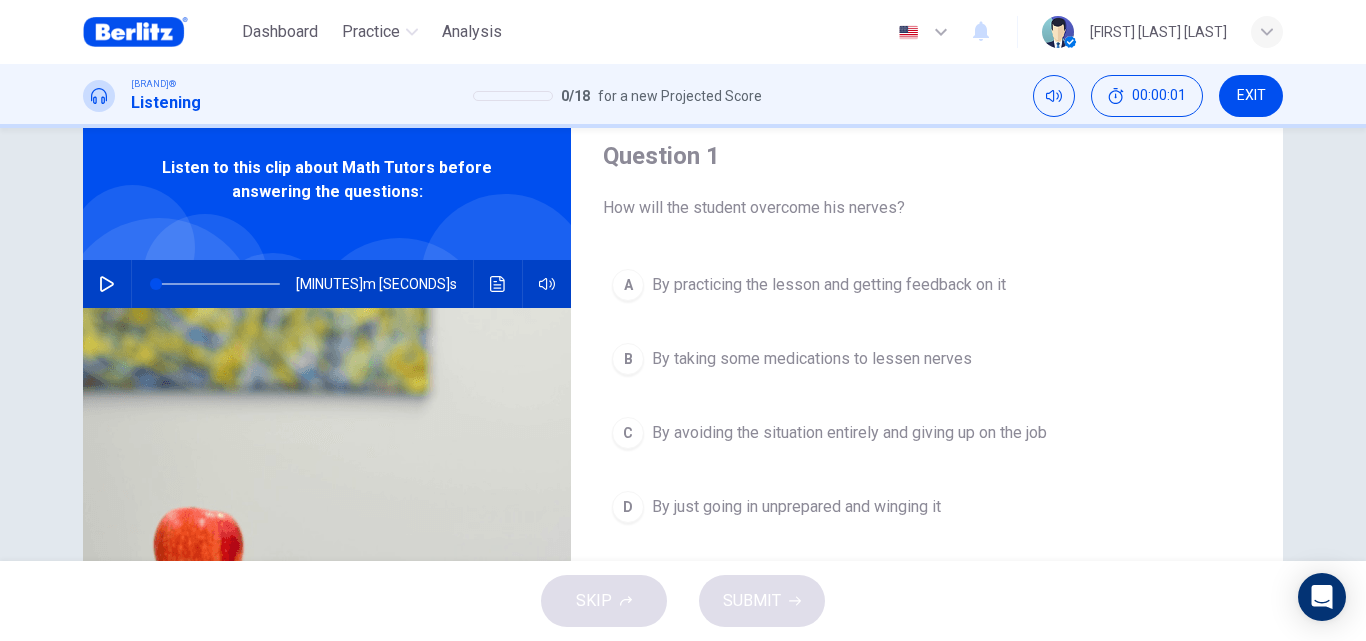 scroll, scrollTop: 62, scrollLeft: 0, axis: vertical 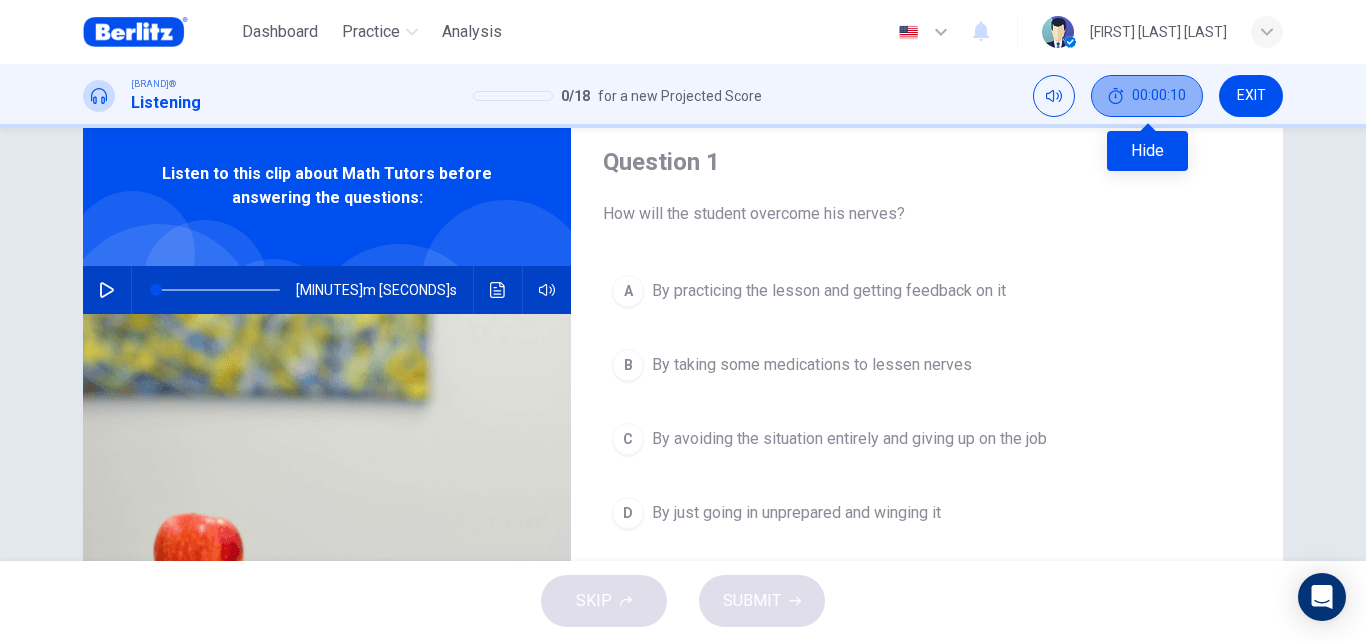 click on "00:00:10" at bounding box center [1159, 96] 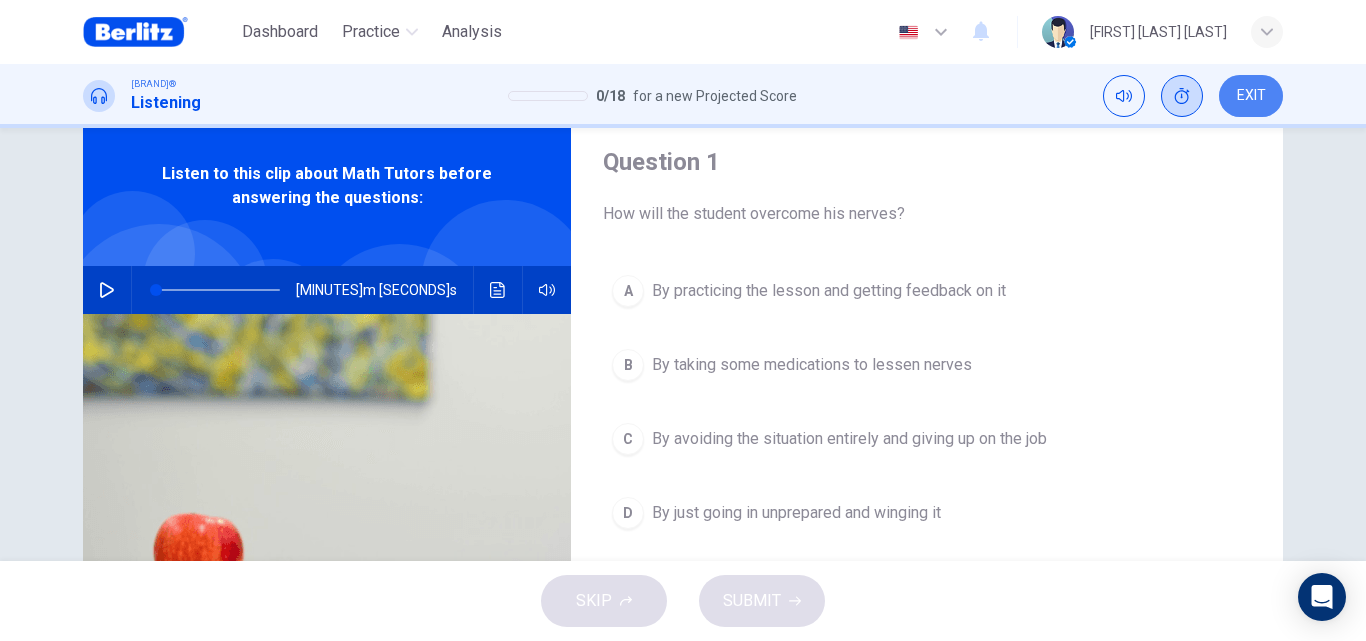 click on "EXIT" at bounding box center [1251, 96] 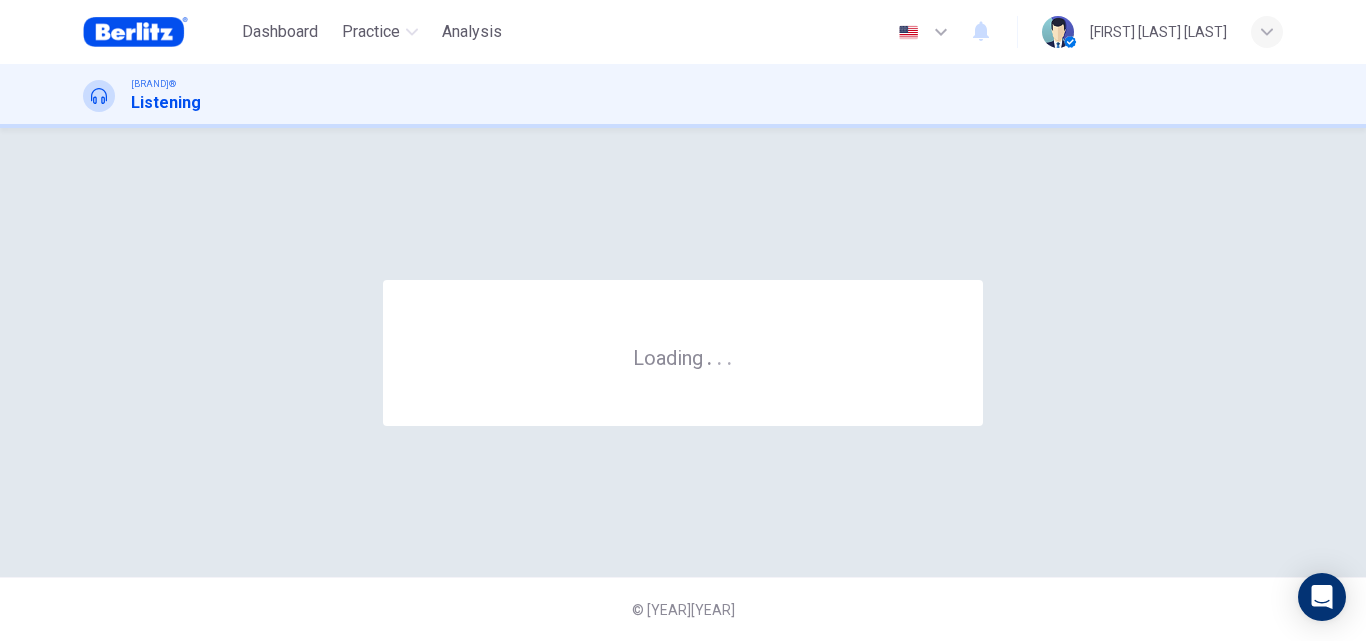 scroll, scrollTop: 0, scrollLeft: 0, axis: both 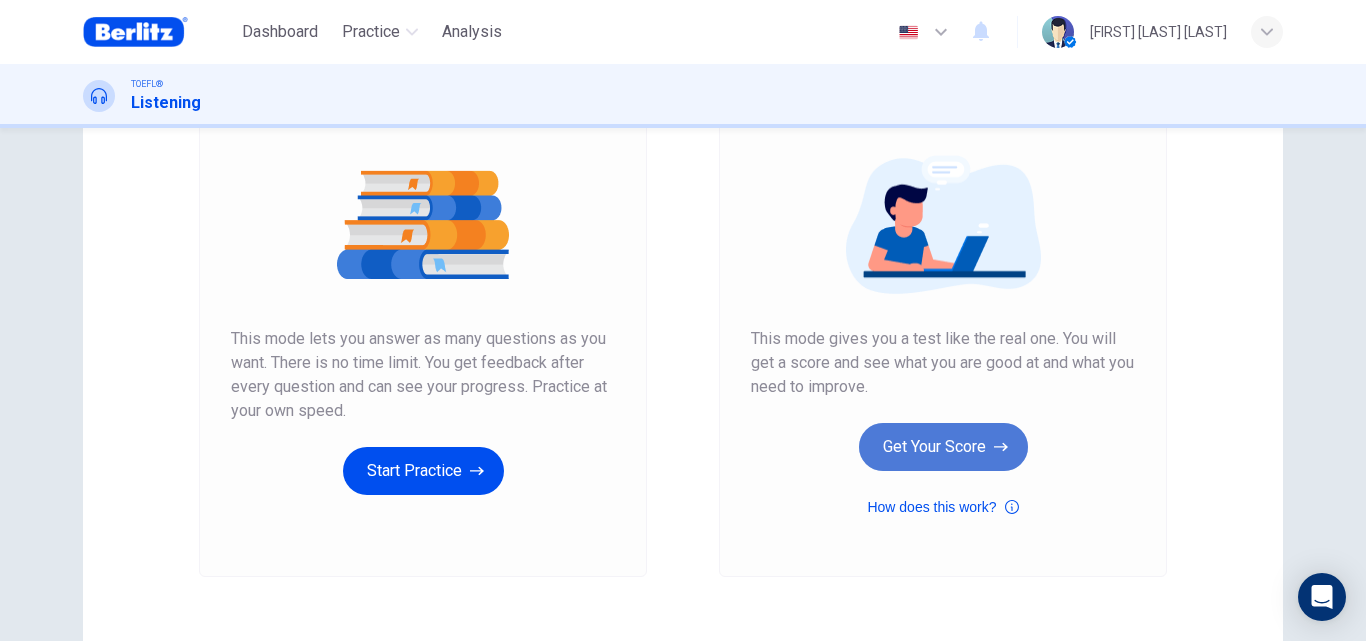 click on "Get Your Score" at bounding box center (943, 447) 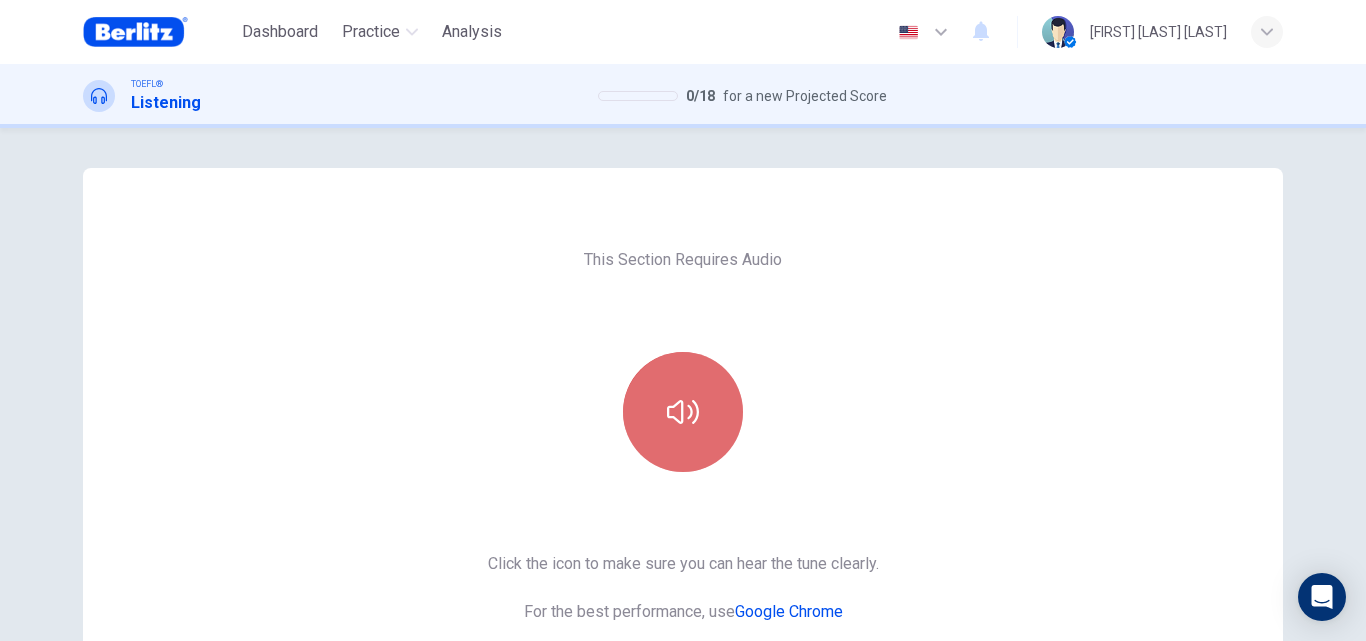 click at bounding box center [683, 412] 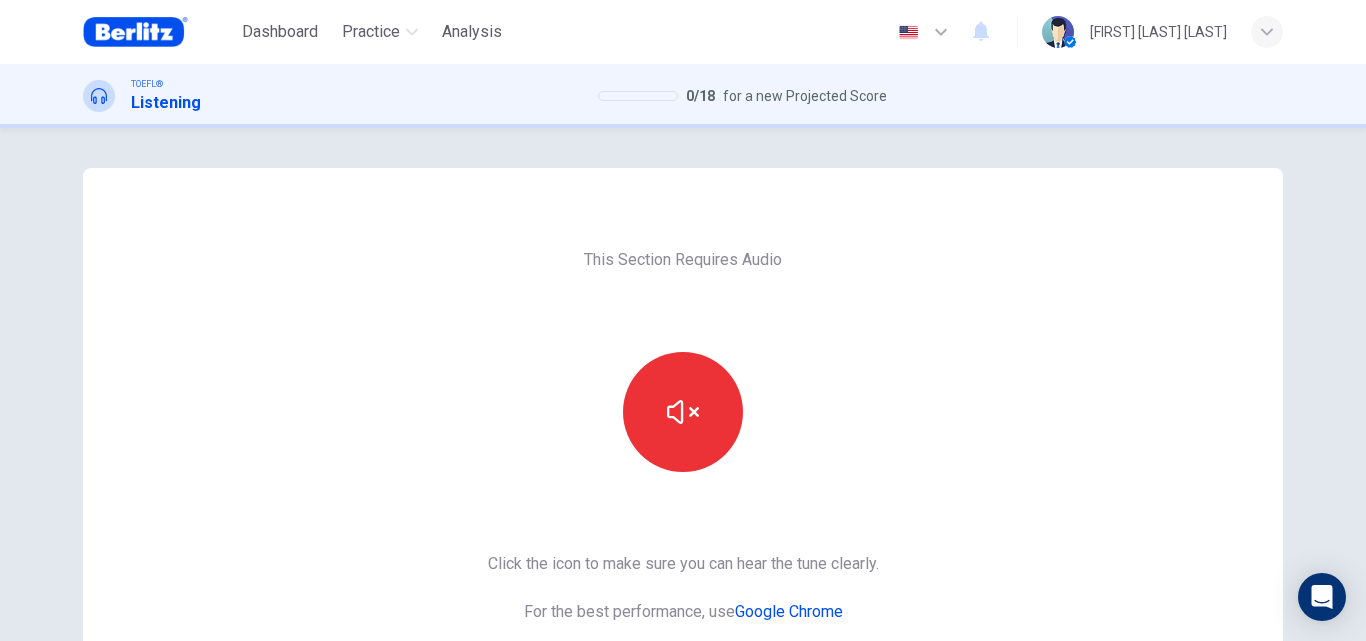scroll, scrollTop: 180, scrollLeft: 0, axis: vertical 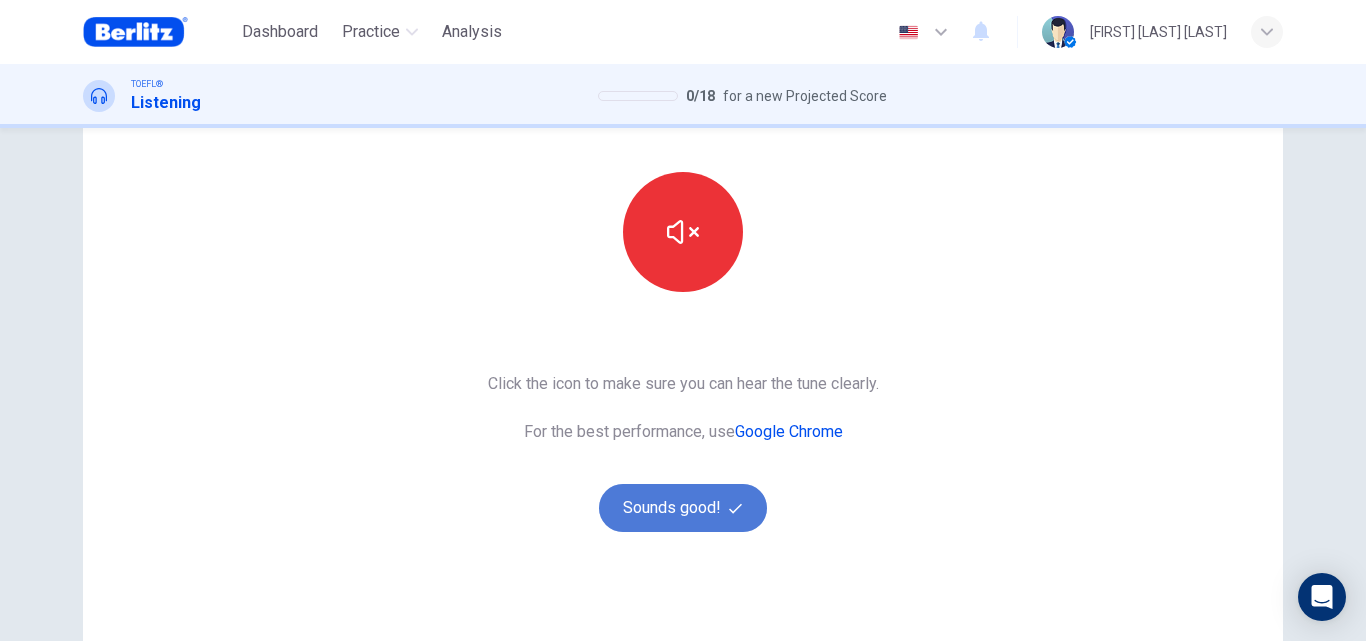 click 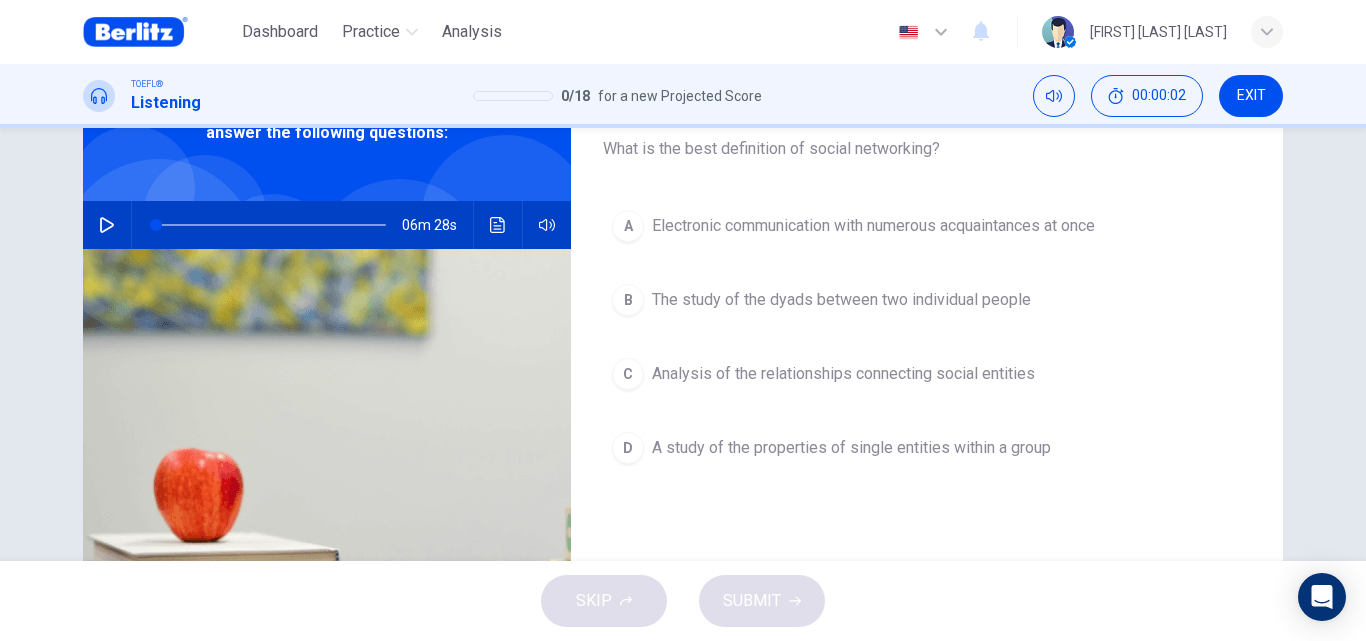 scroll, scrollTop: 102, scrollLeft: 0, axis: vertical 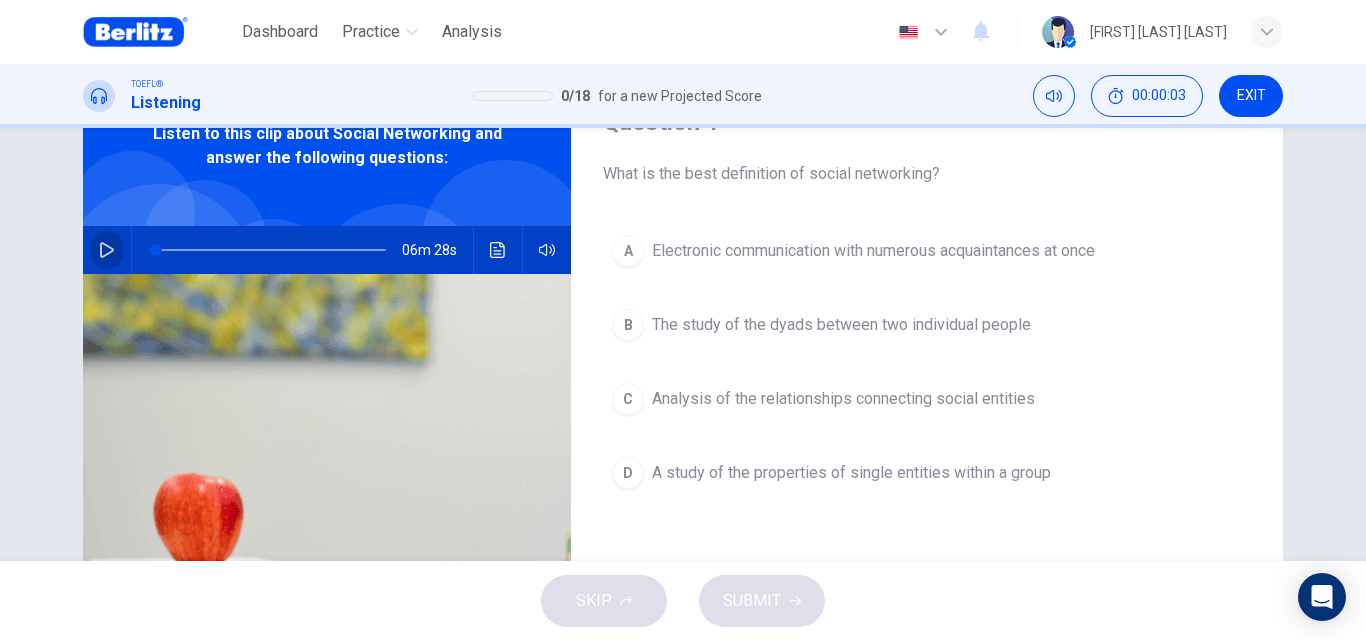 click 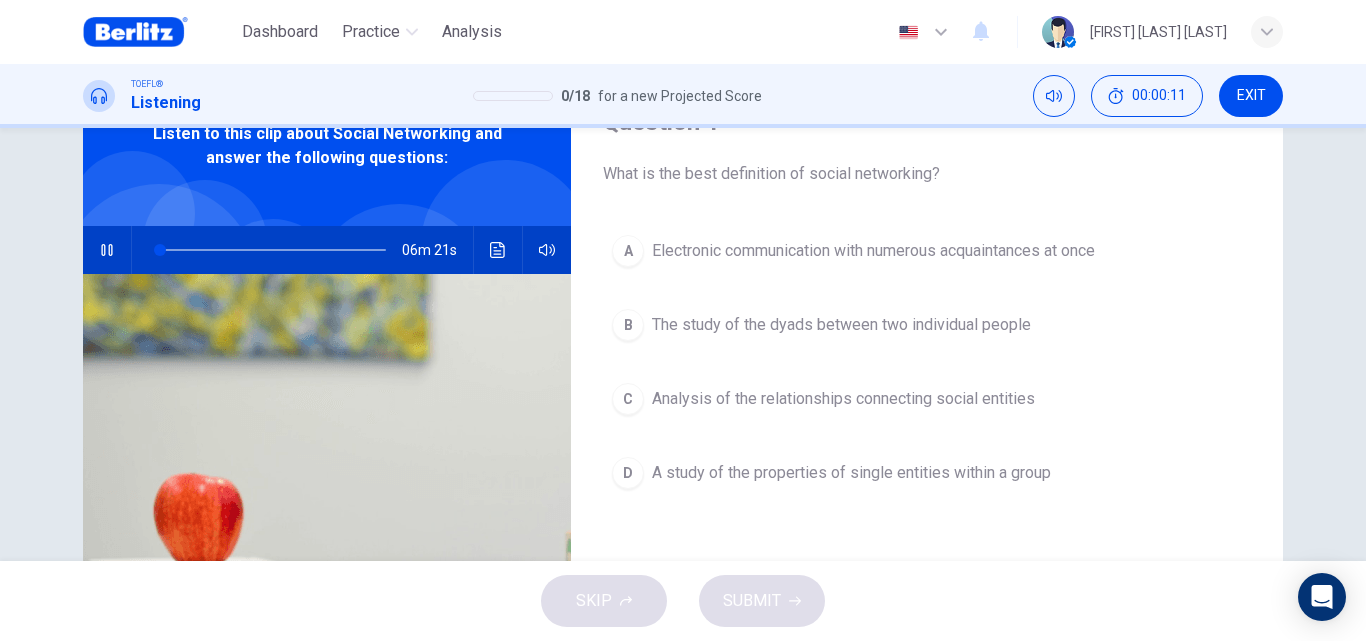 click 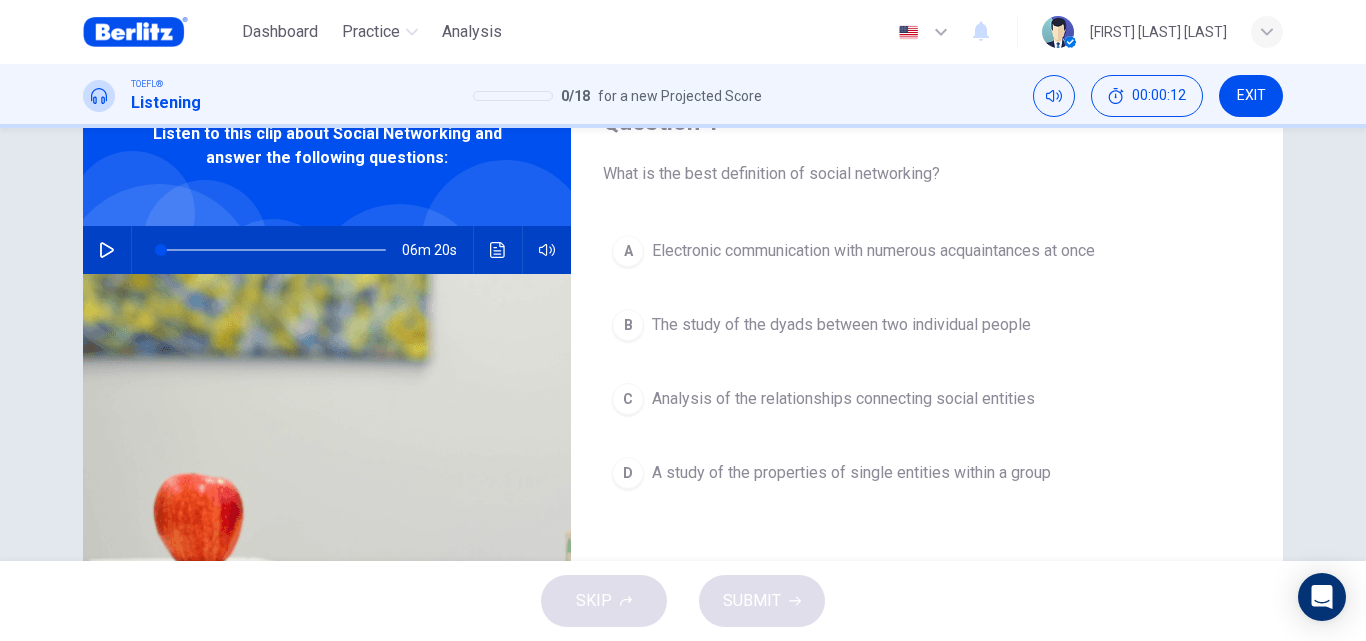 type on "*" 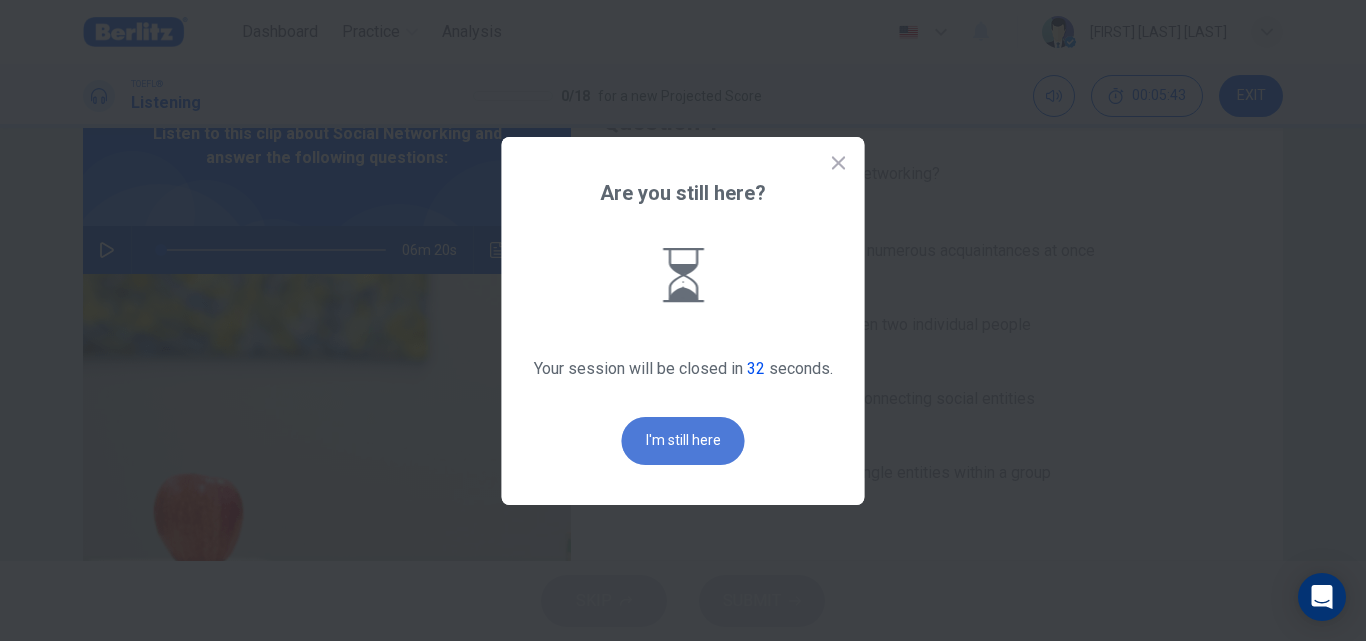 click on "I'm still here" at bounding box center [683, 441] 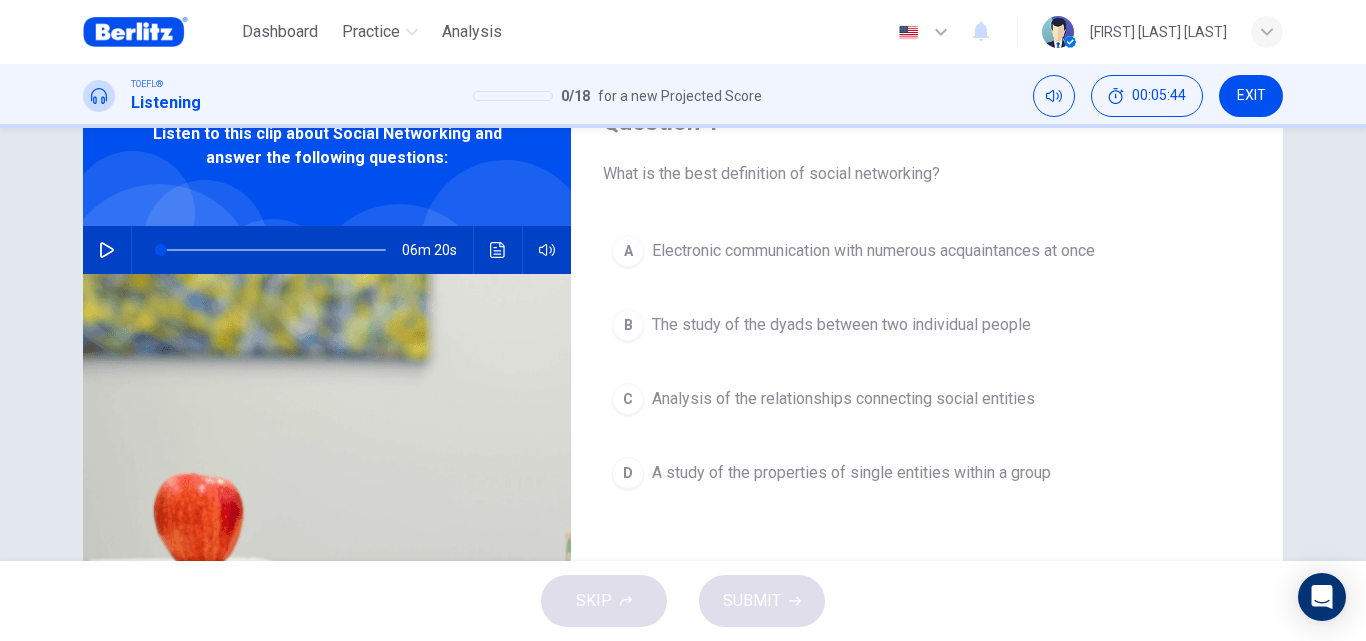 click on "EXIT" at bounding box center [1251, 96] 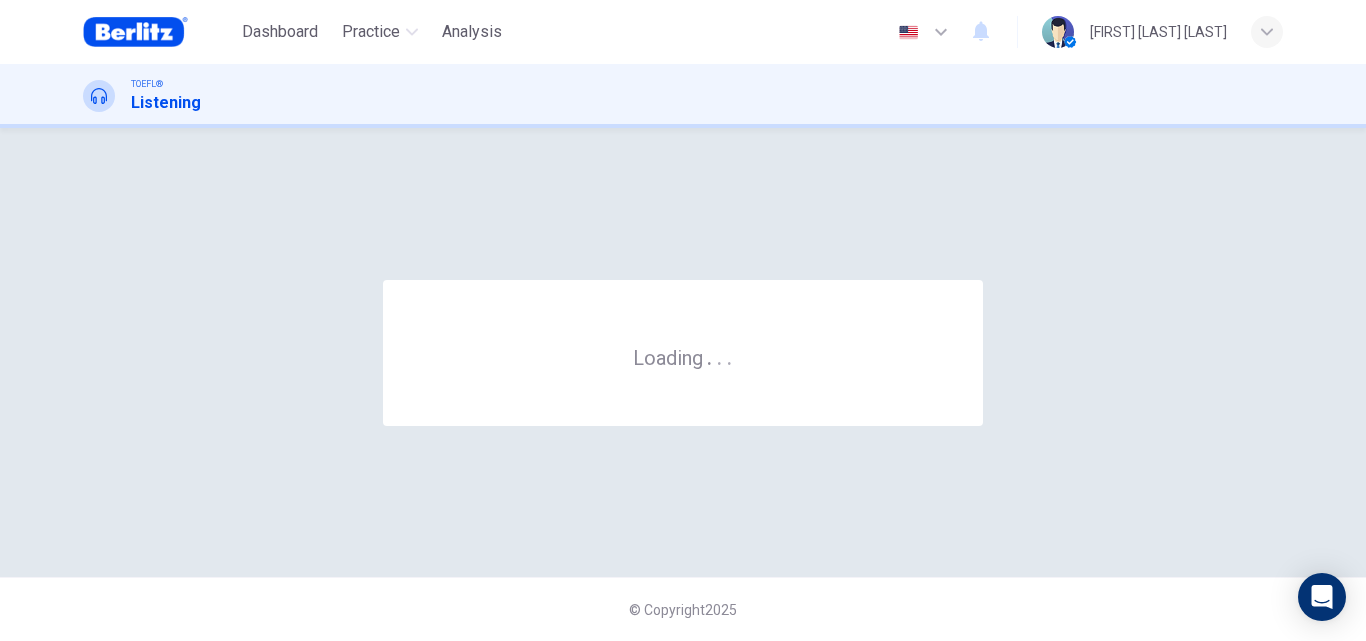 scroll, scrollTop: 0, scrollLeft: 0, axis: both 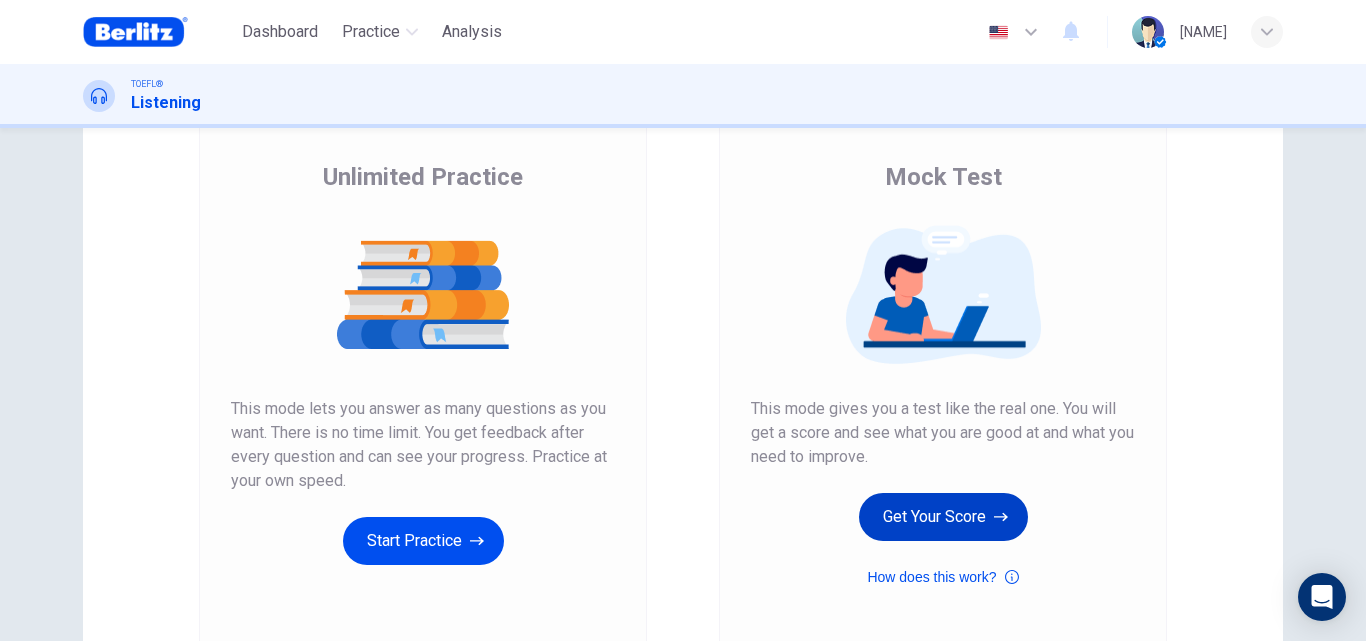 click on "Get Your Score" at bounding box center [943, 517] 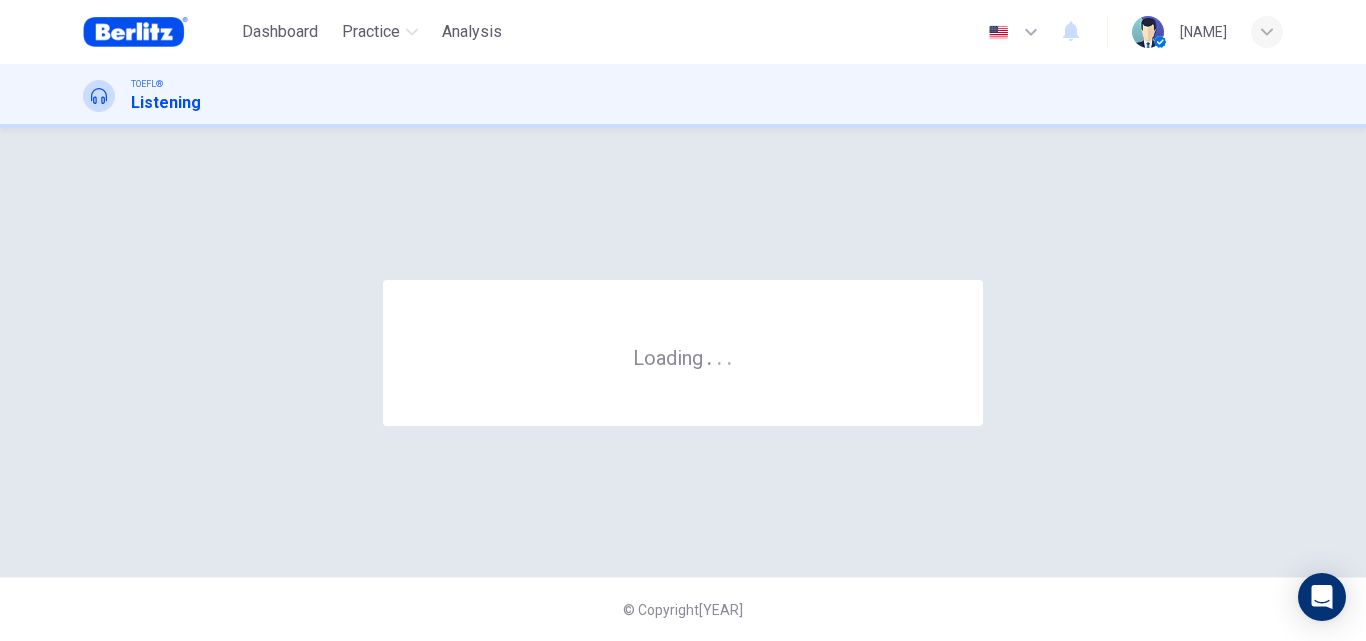 scroll, scrollTop: 0, scrollLeft: 0, axis: both 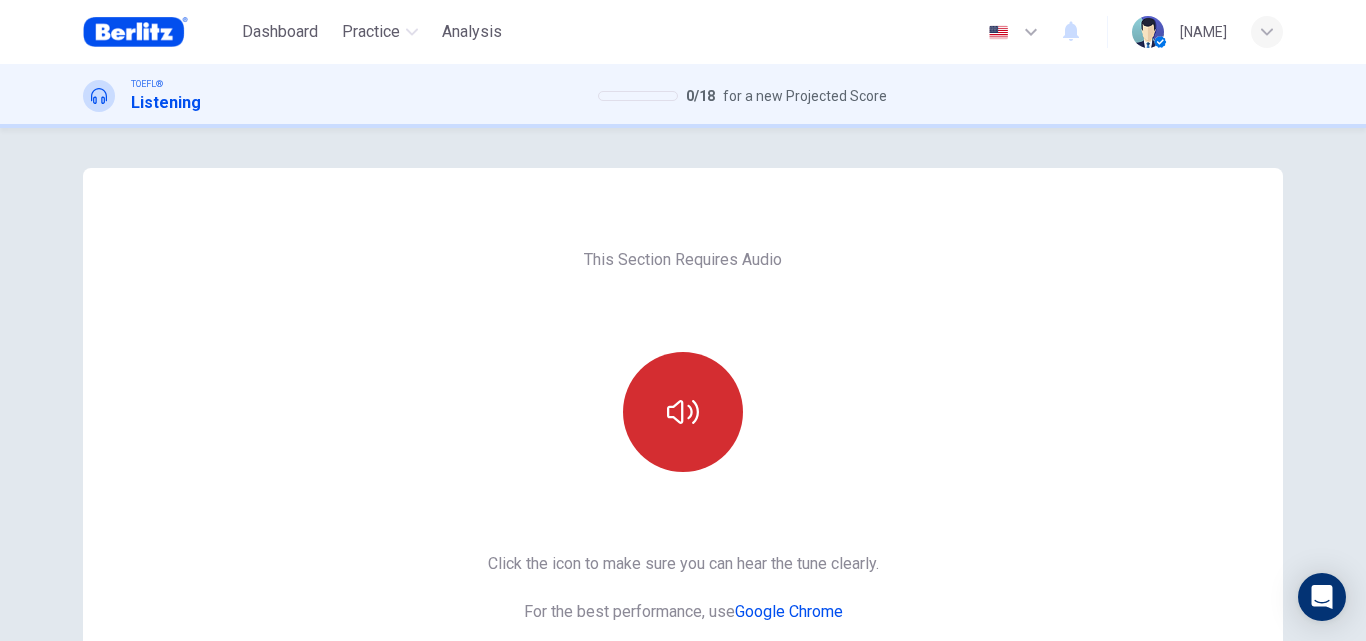 click at bounding box center [683, 412] 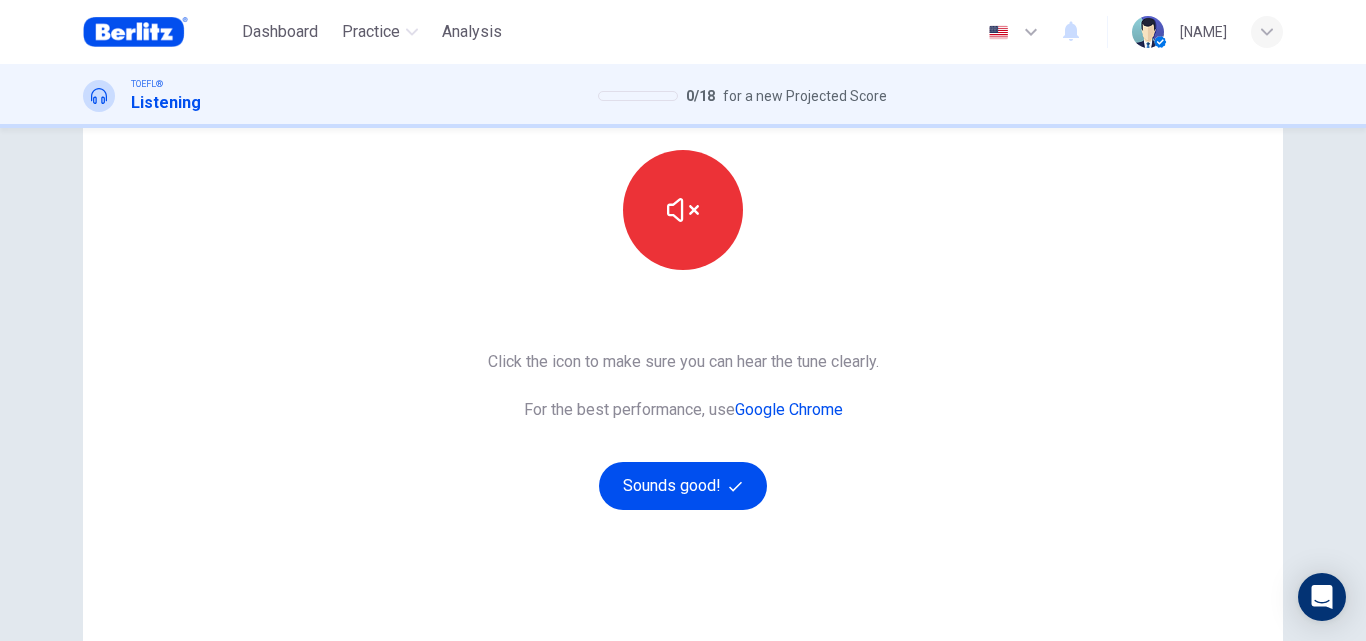 scroll, scrollTop: 216, scrollLeft: 0, axis: vertical 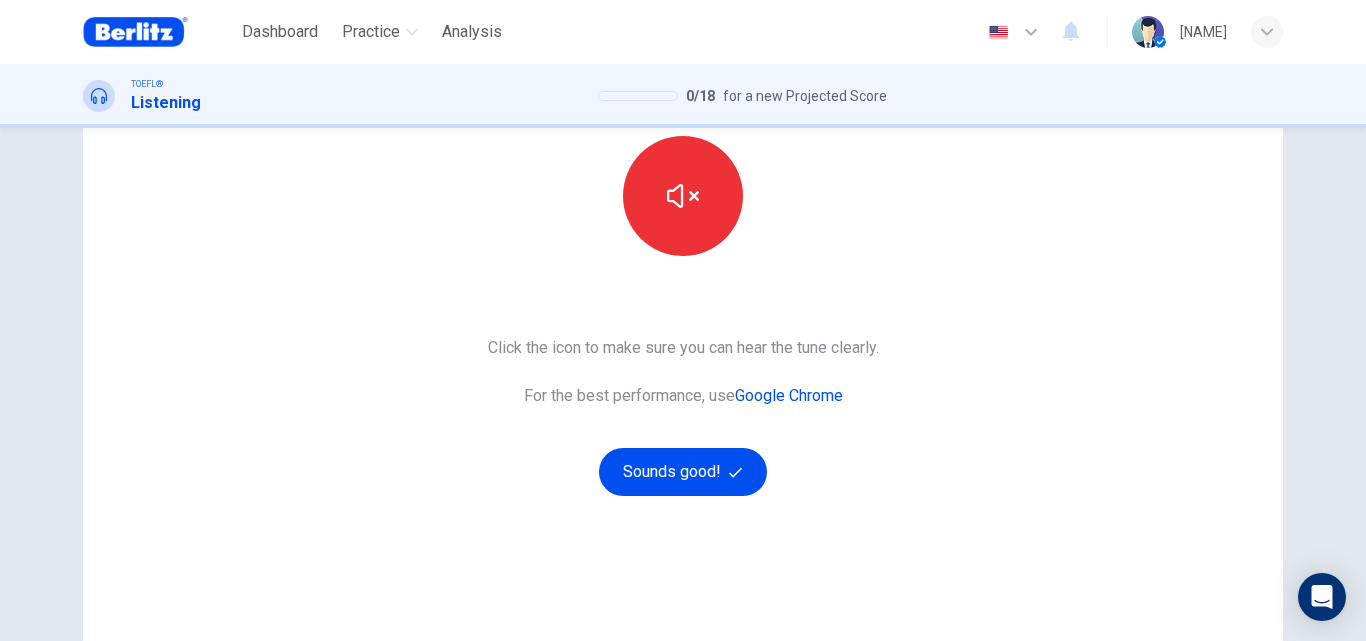 click on "This Section Requires Audio Click the icon to make sure you can hear the tune clearly. For the best performance, use Google Chrome Sounds good!" at bounding box center [683, 299] 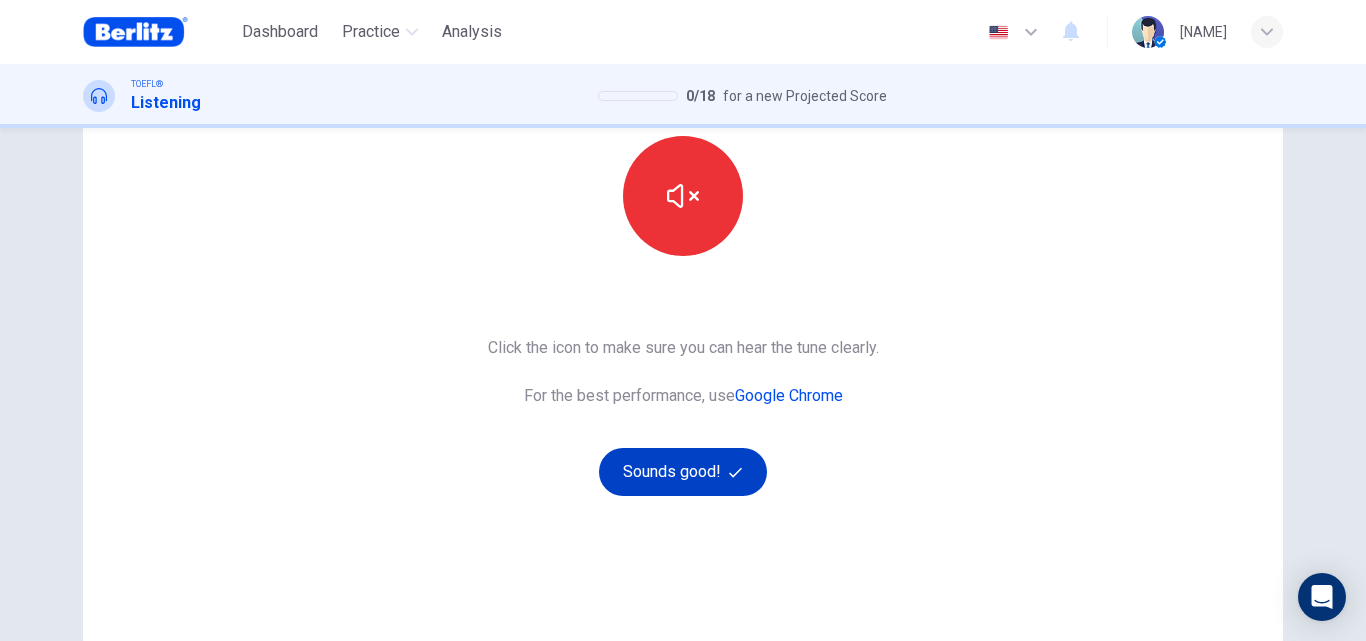 click on "Sounds good!" at bounding box center [683, 472] 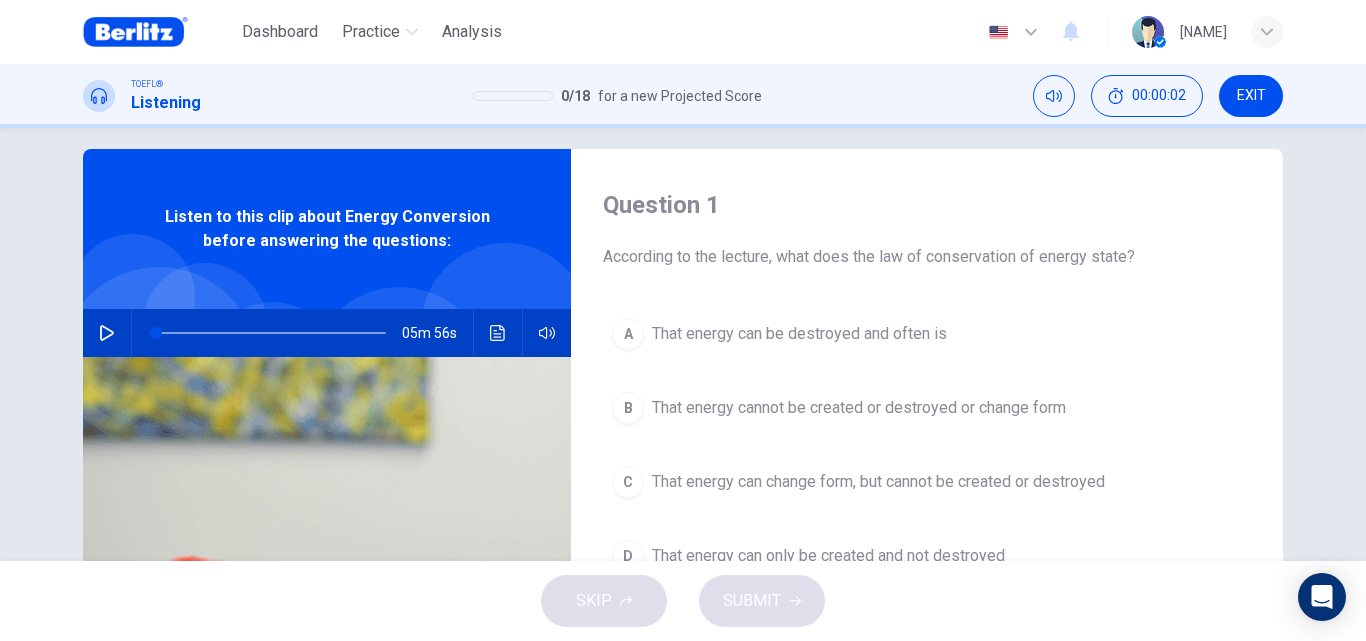 scroll, scrollTop: 0, scrollLeft: 0, axis: both 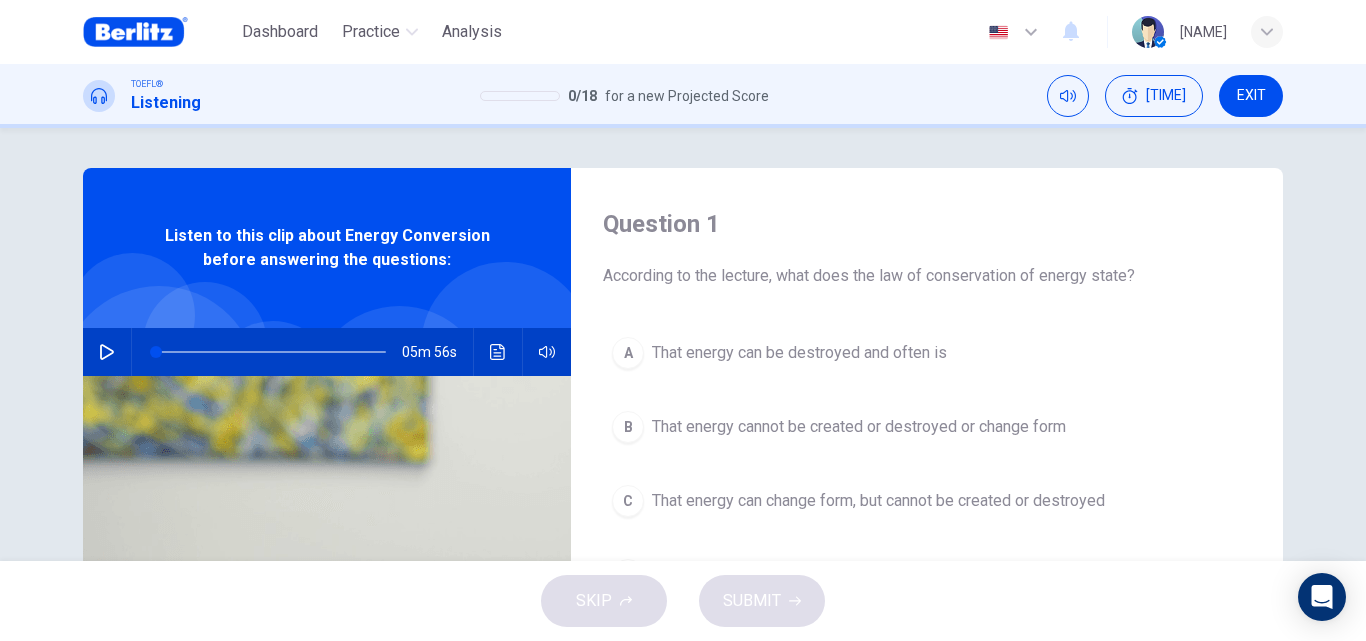 click at bounding box center (107, 352) 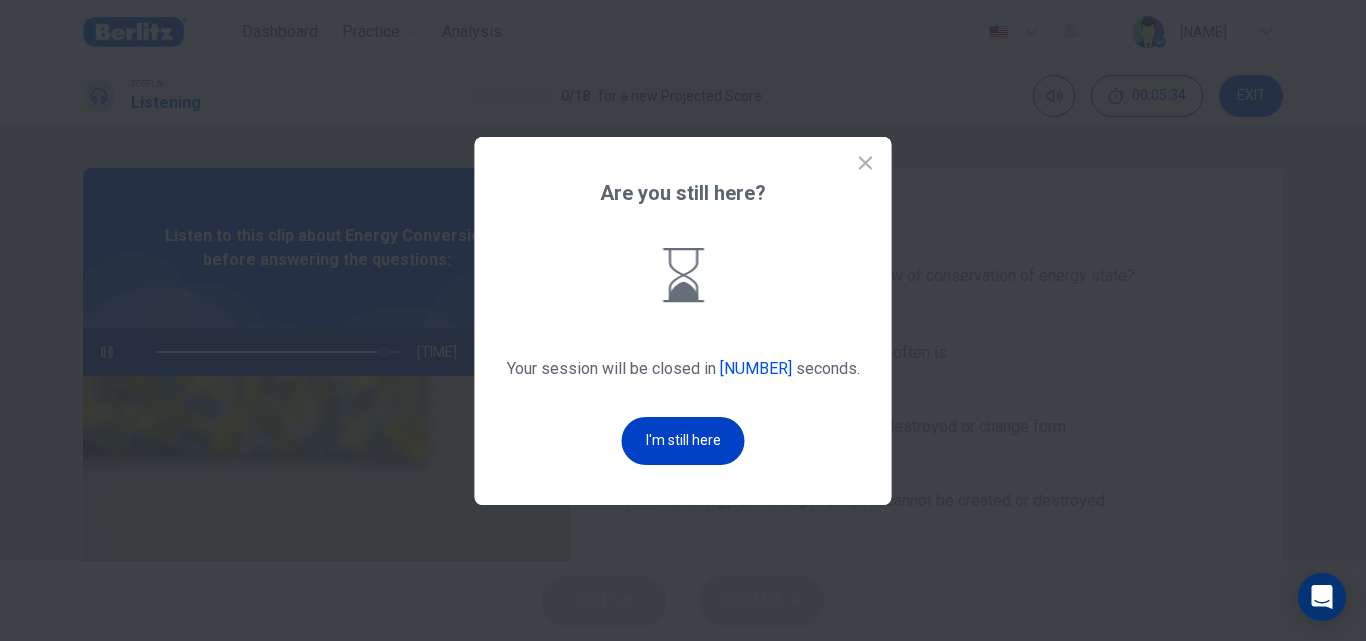 click on "I'm still here" at bounding box center [683, 441] 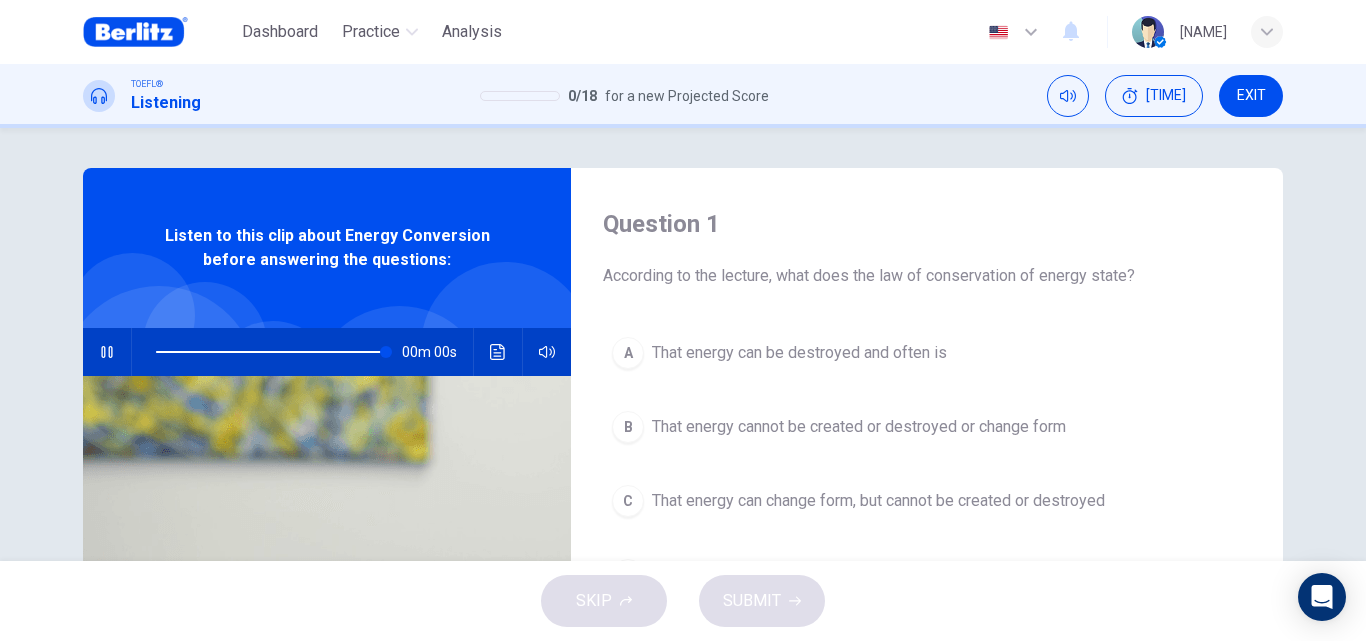 type on "*" 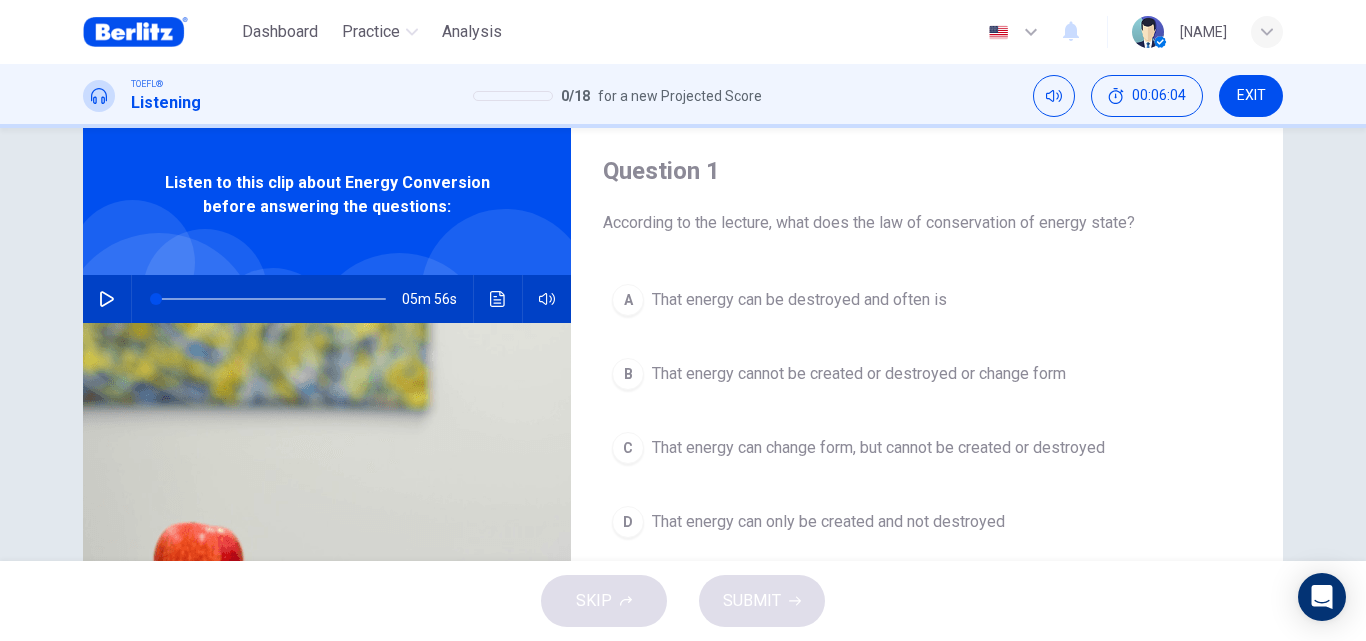 scroll, scrollTop: 55, scrollLeft: 0, axis: vertical 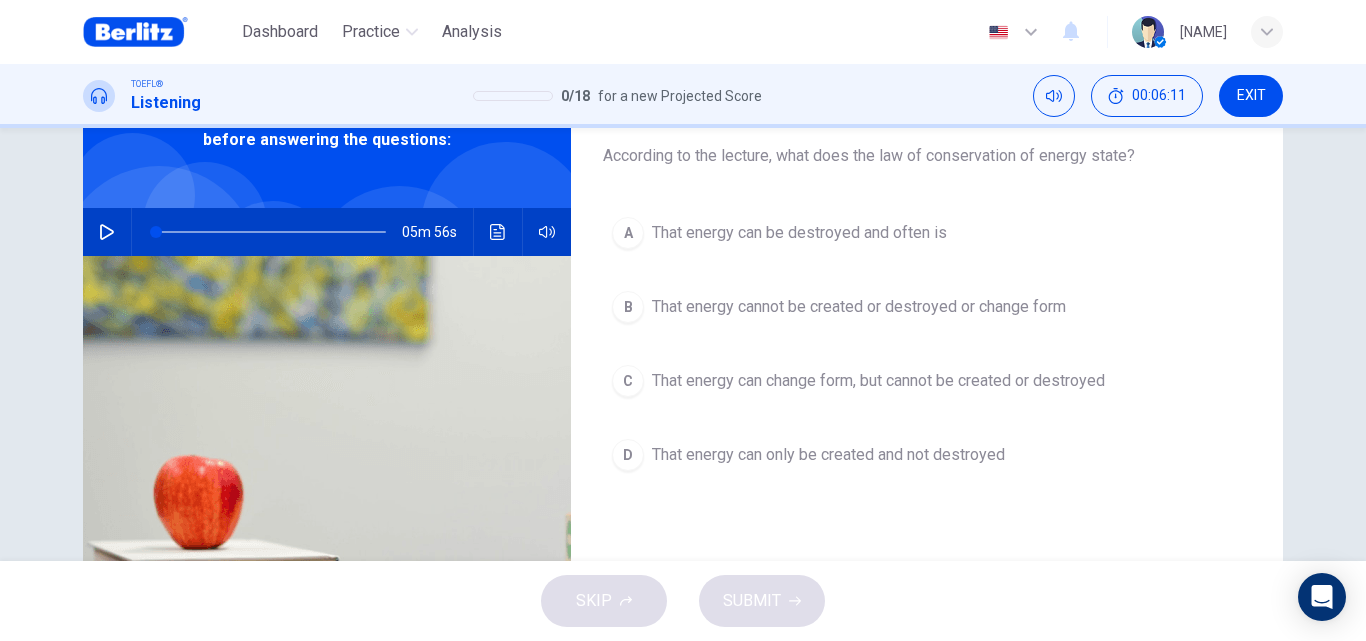 click on "That energy can change form, but cannot be created or destroyed" at bounding box center [878, 381] 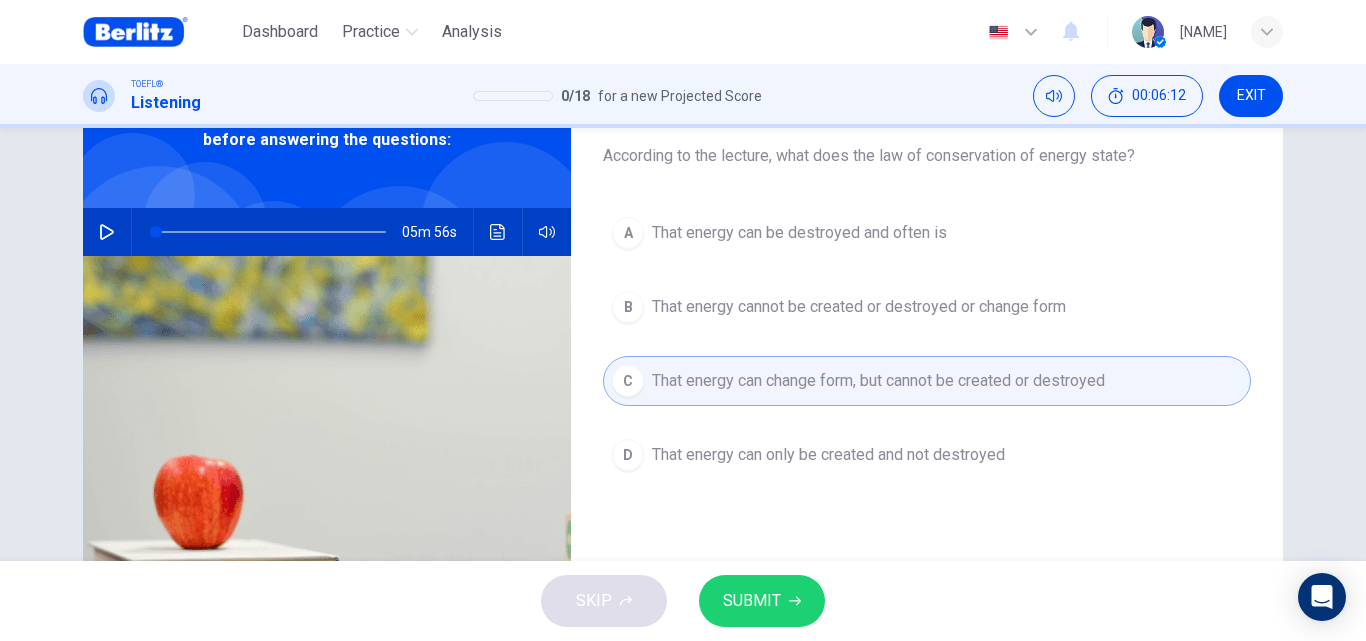 click on "SUBMIT" at bounding box center (752, 601) 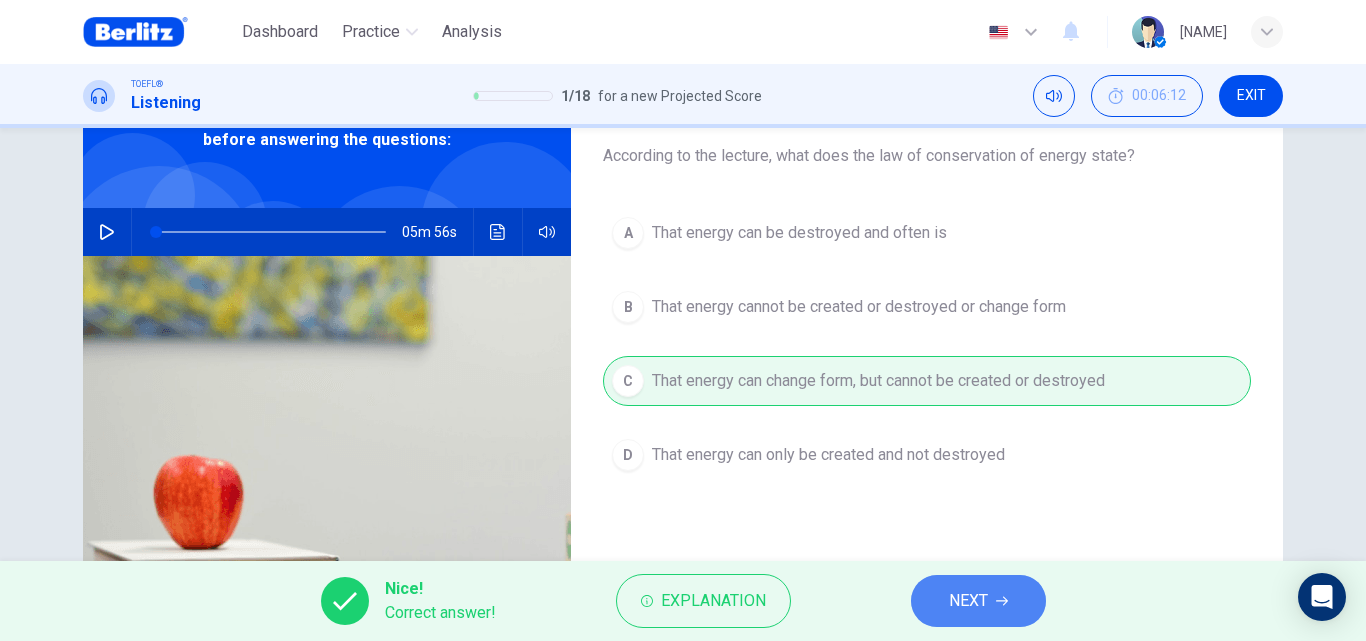 click on "NEXT" at bounding box center (978, 601) 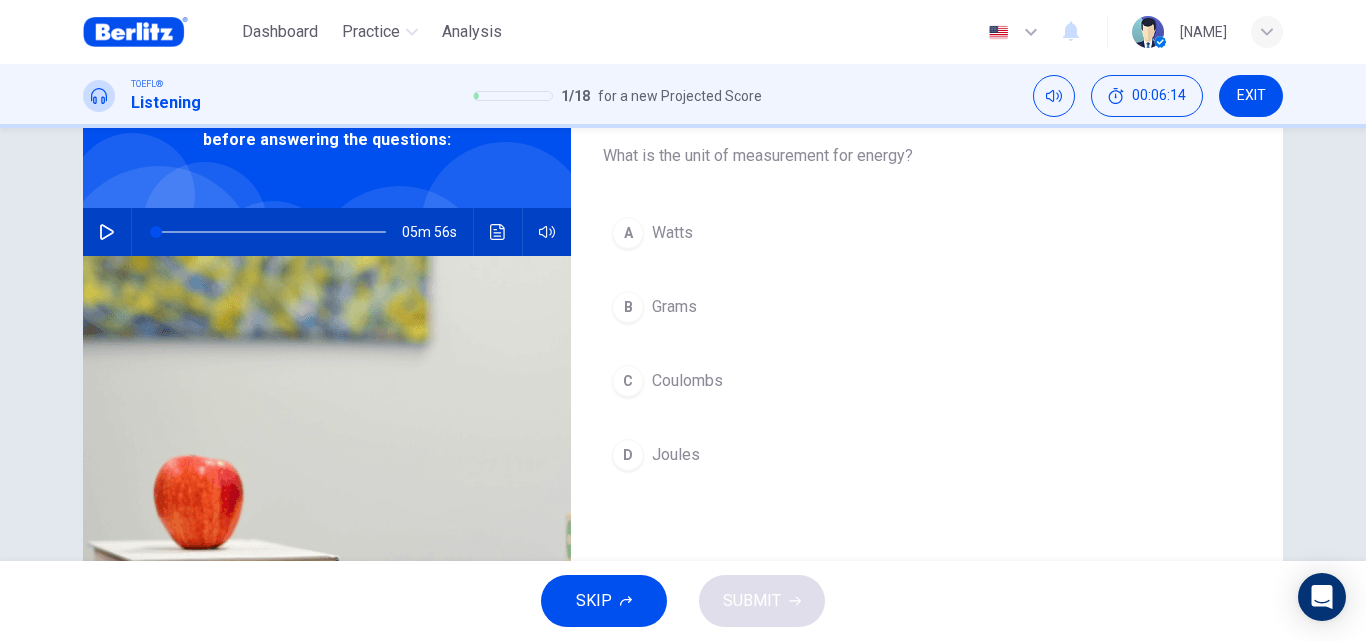 click on "A Watts" at bounding box center [927, 233] 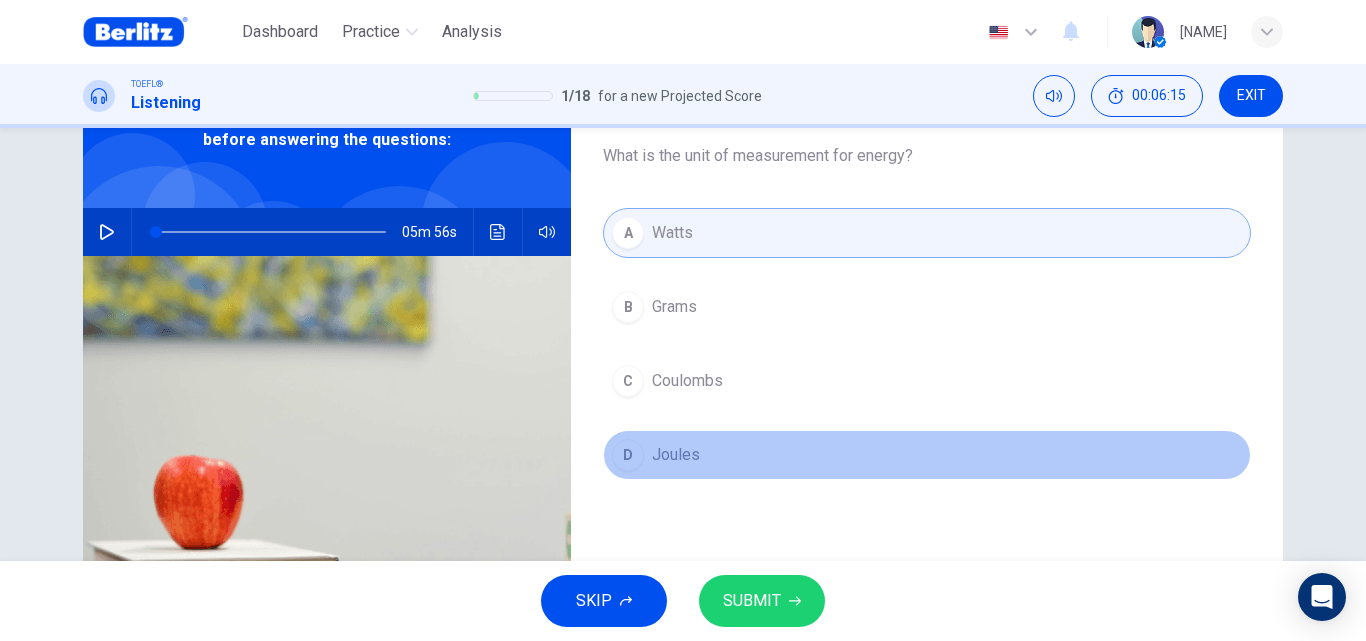 click on "D Joules" at bounding box center [927, 455] 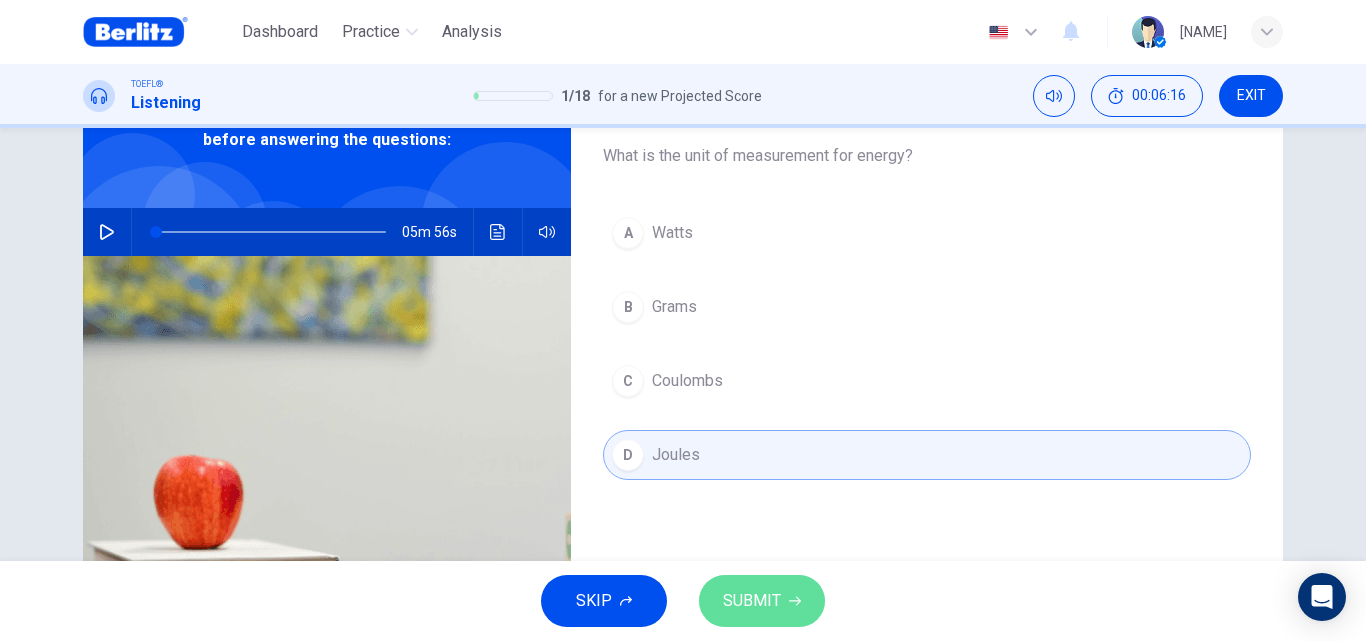 click 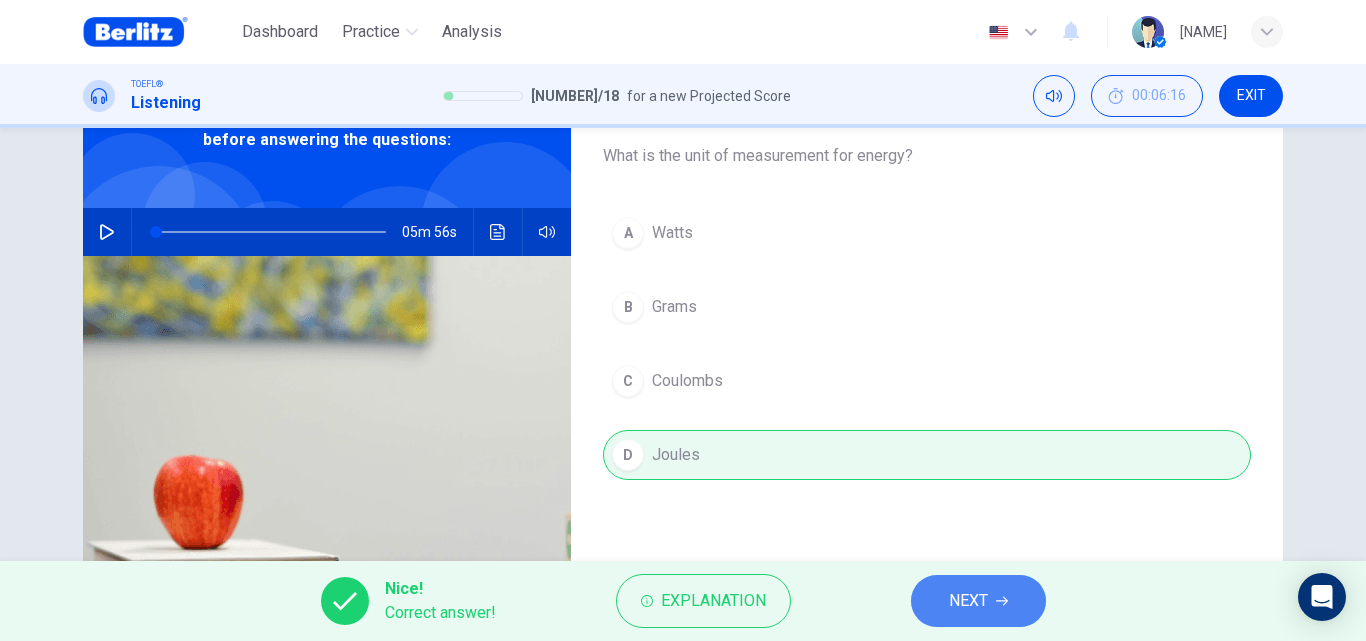 click on "NEXT" at bounding box center [978, 601] 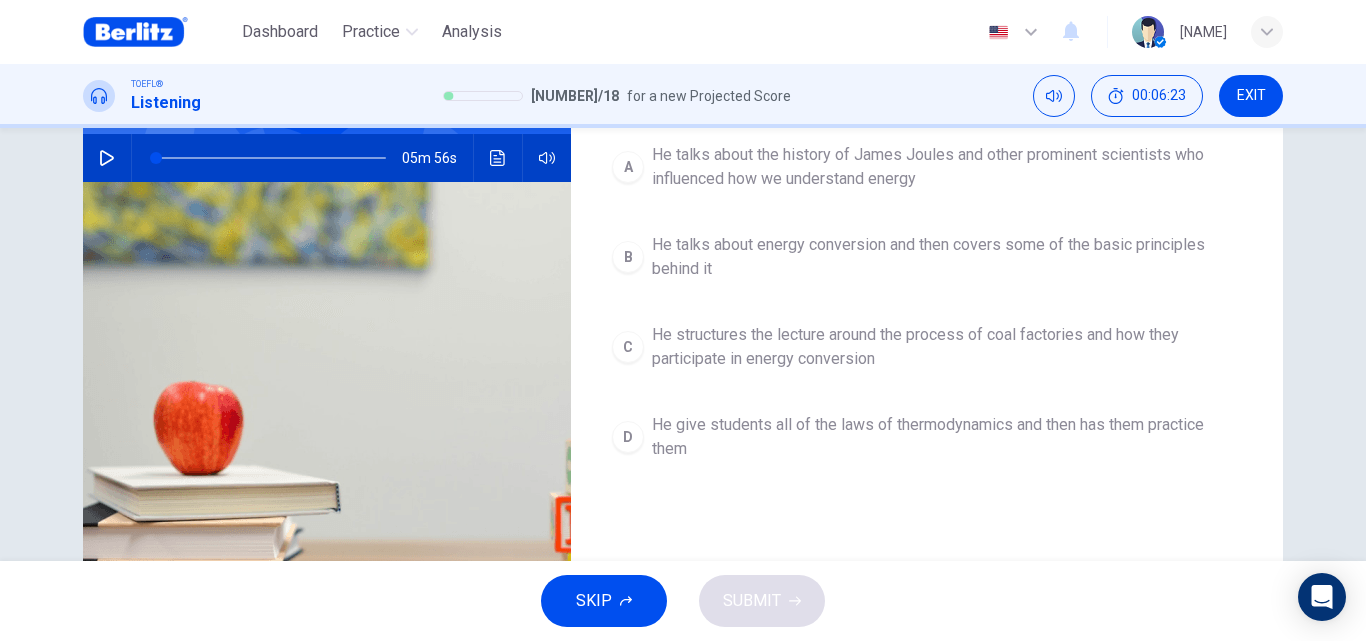 scroll, scrollTop: 186, scrollLeft: 0, axis: vertical 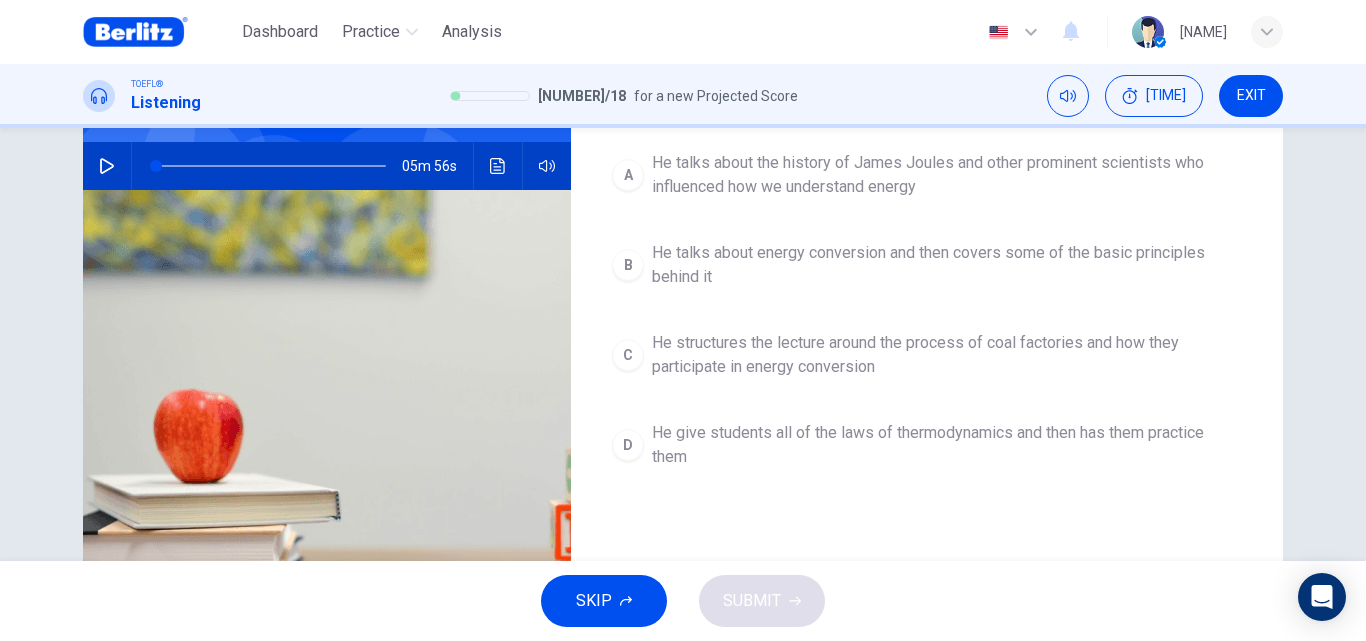 click on "He talks about energy conversion and then covers some of the basic principles behind it" at bounding box center (947, 265) 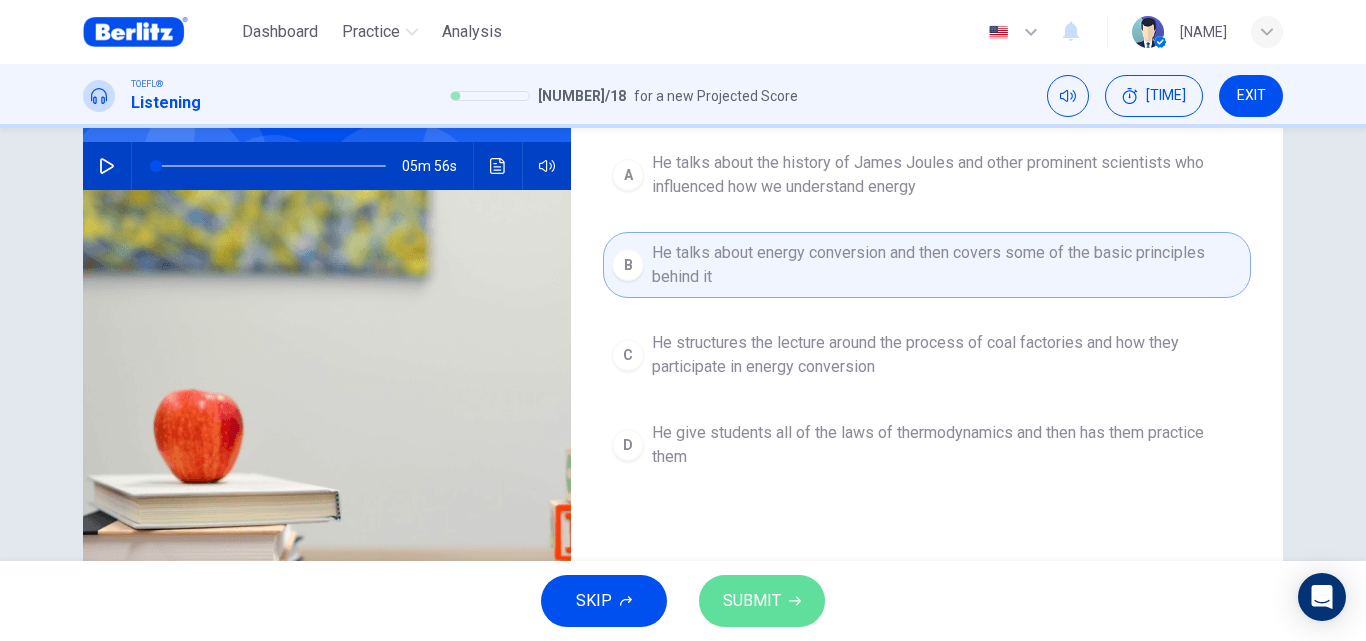 click on "SUBMIT" at bounding box center [762, 601] 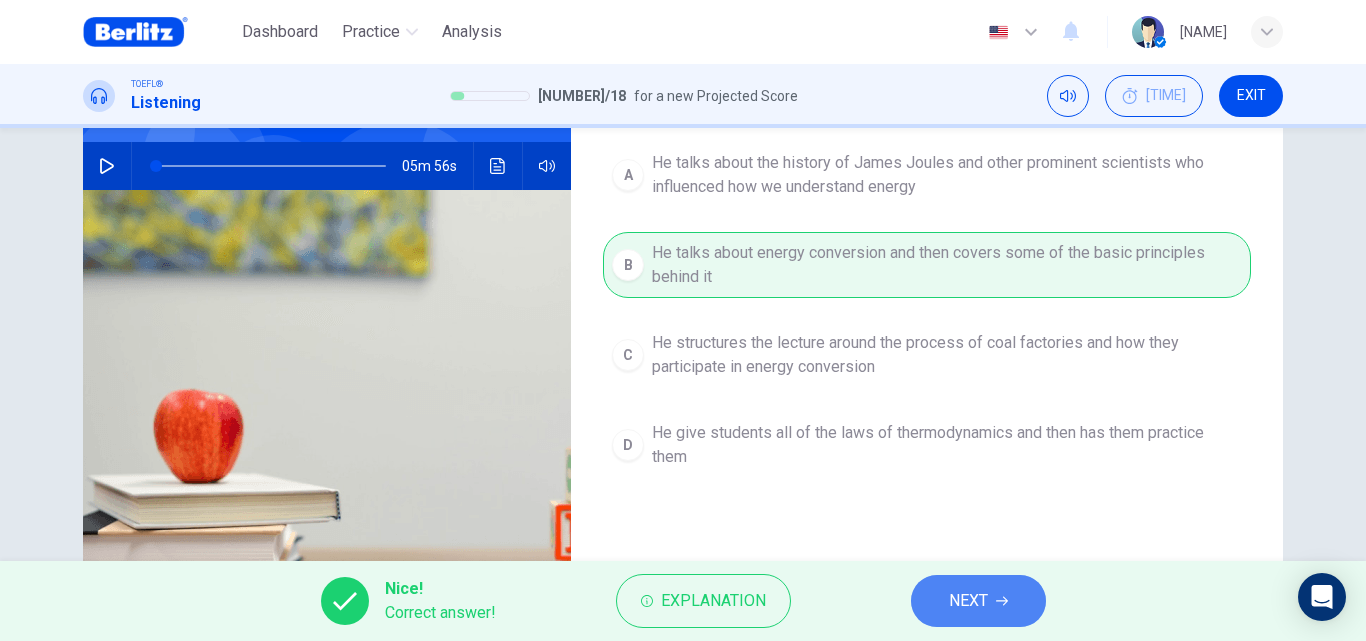 click on "NEXT" at bounding box center [968, 601] 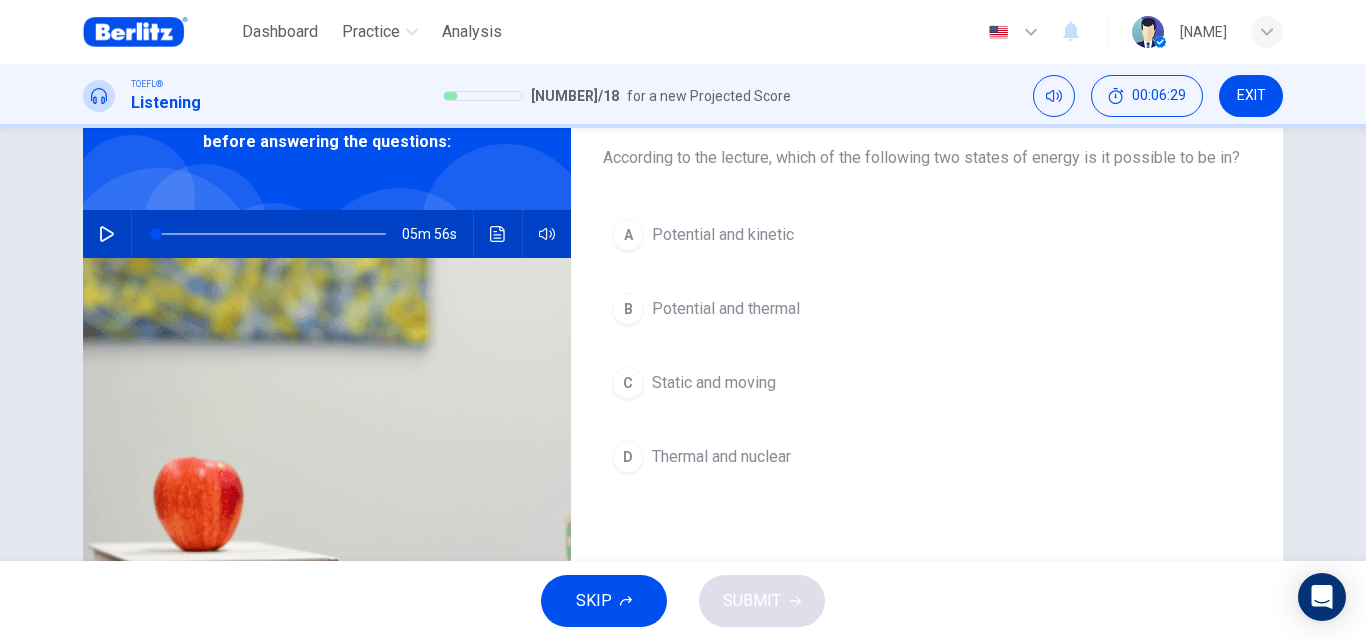 scroll, scrollTop: 124, scrollLeft: 0, axis: vertical 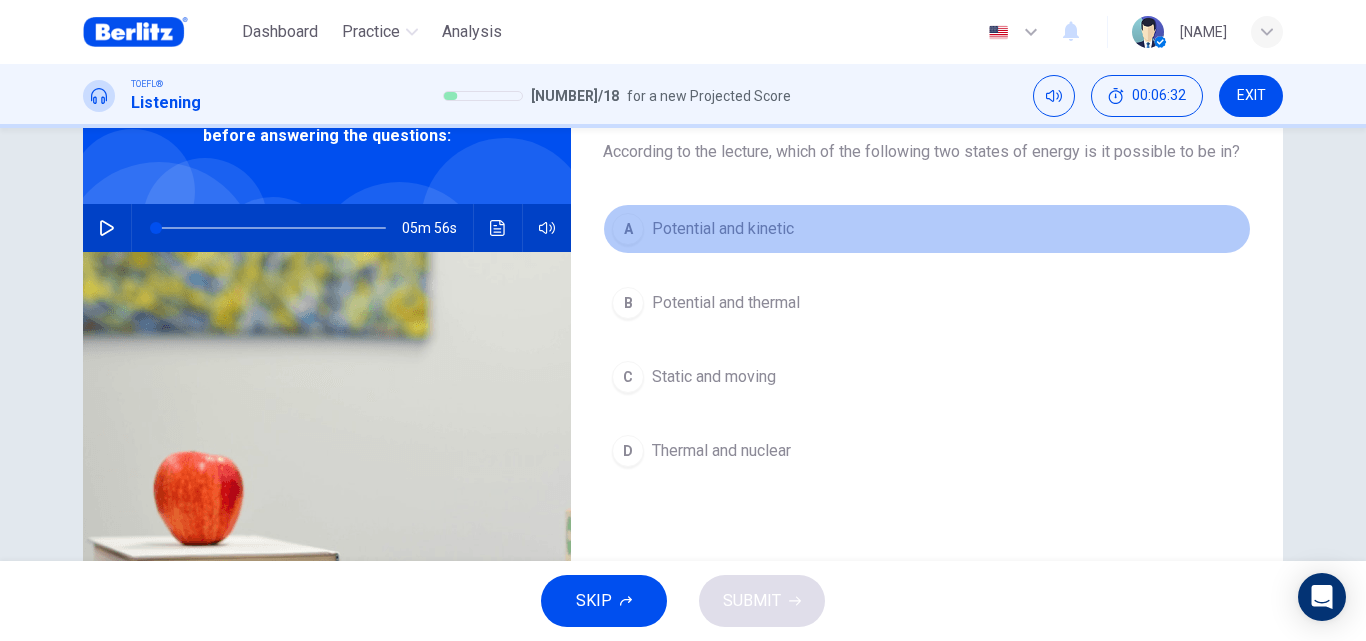 click on "A Potential and kinetic" at bounding box center [927, 229] 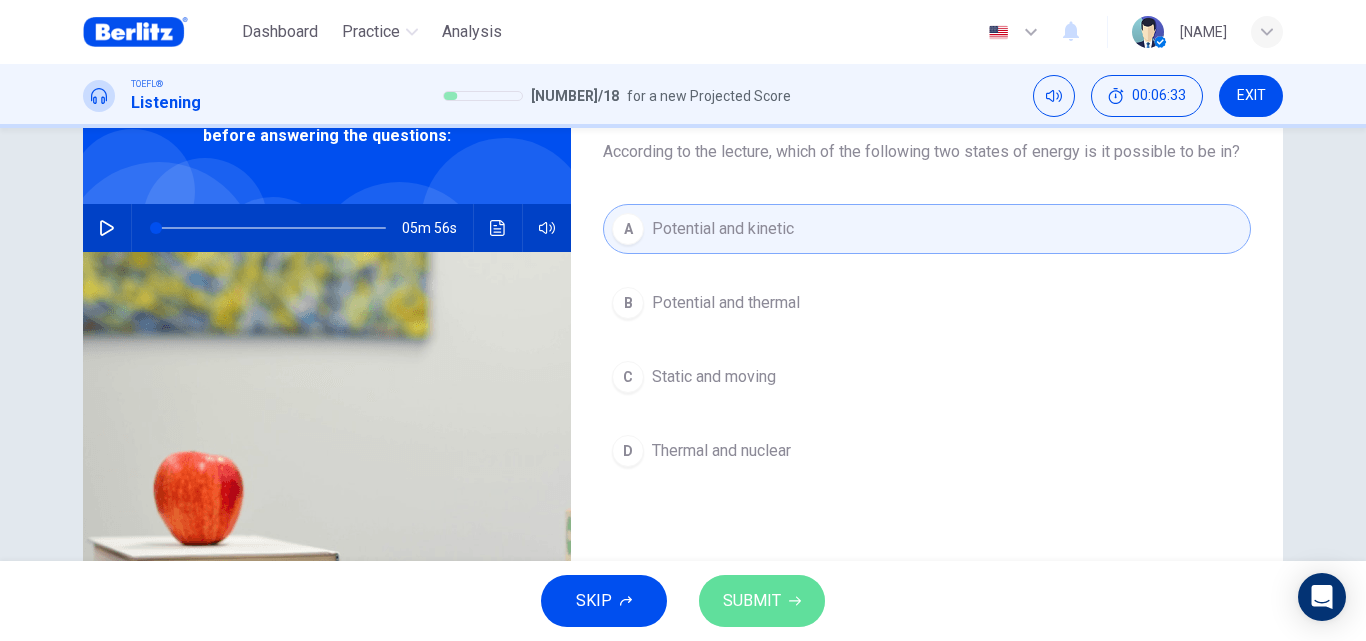 click on "SUBMIT" at bounding box center (752, 601) 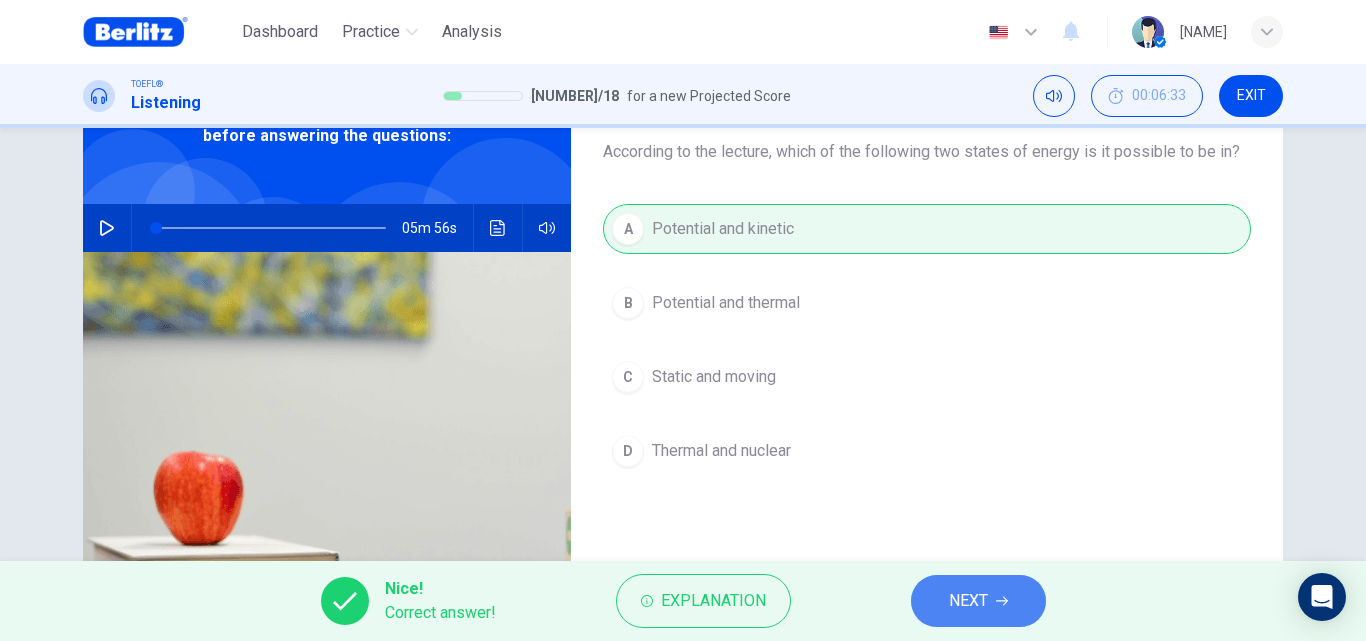 click on "NEXT" at bounding box center [968, 601] 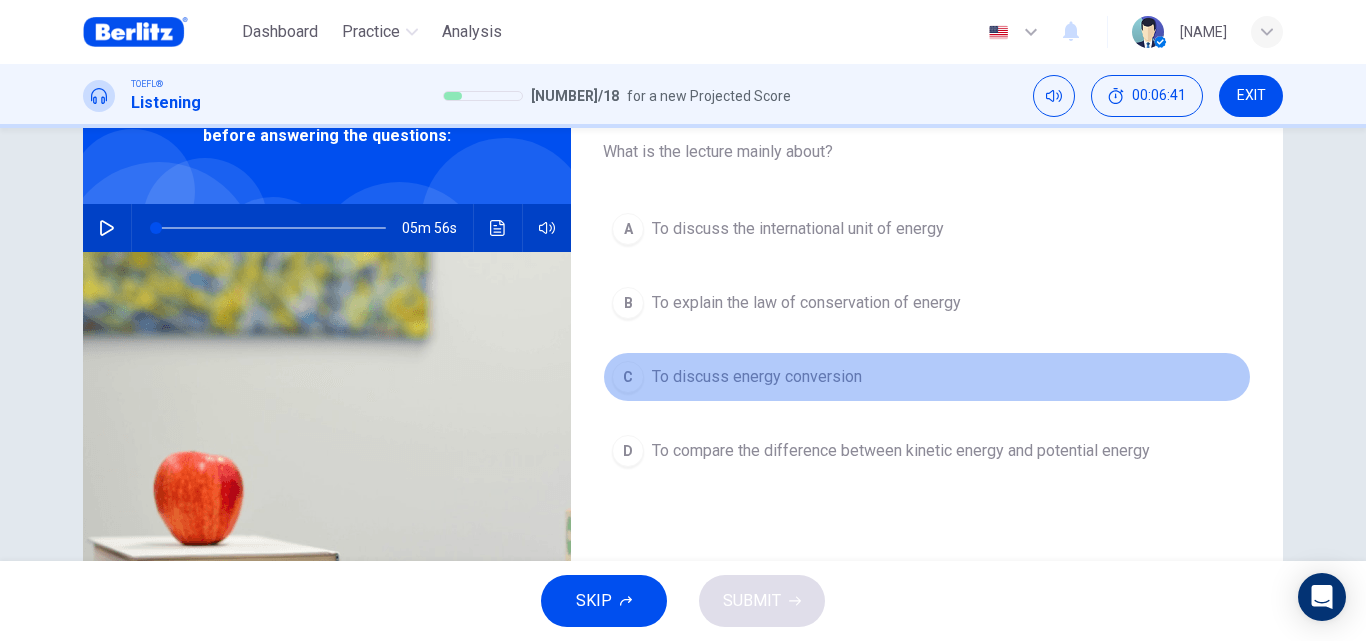 click on "To discuss energy conversion" at bounding box center (757, 377) 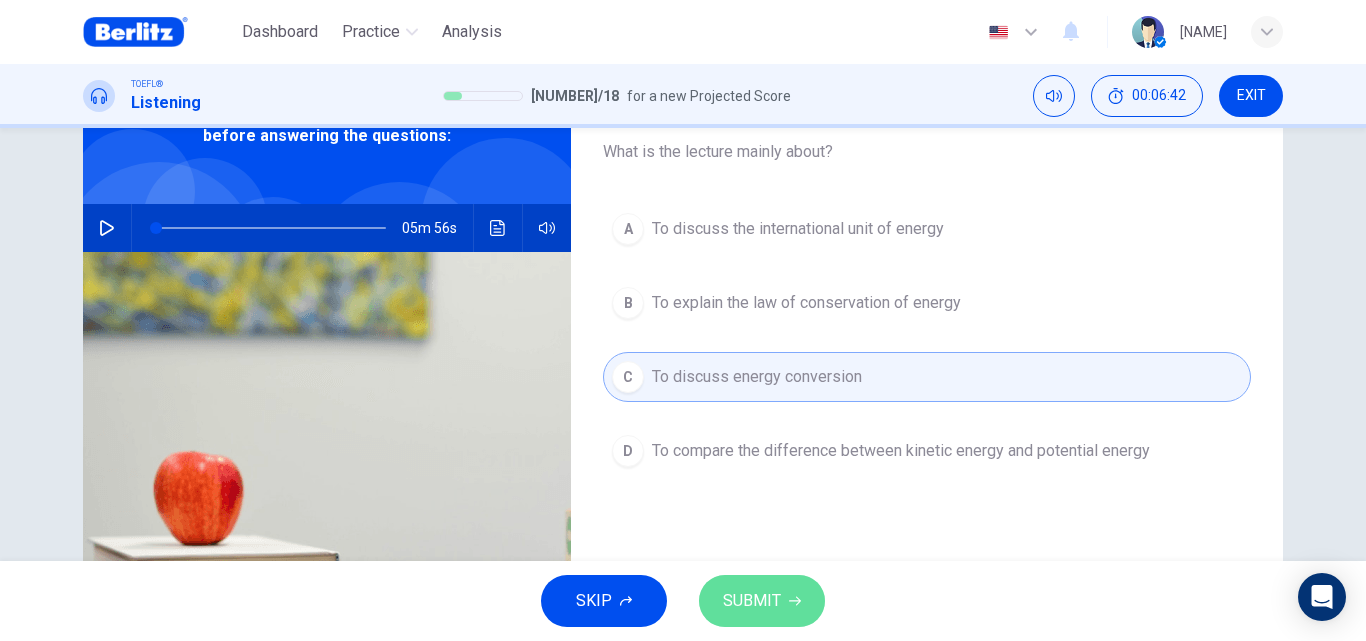 click on "SUBMIT" at bounding box center (762, 601) 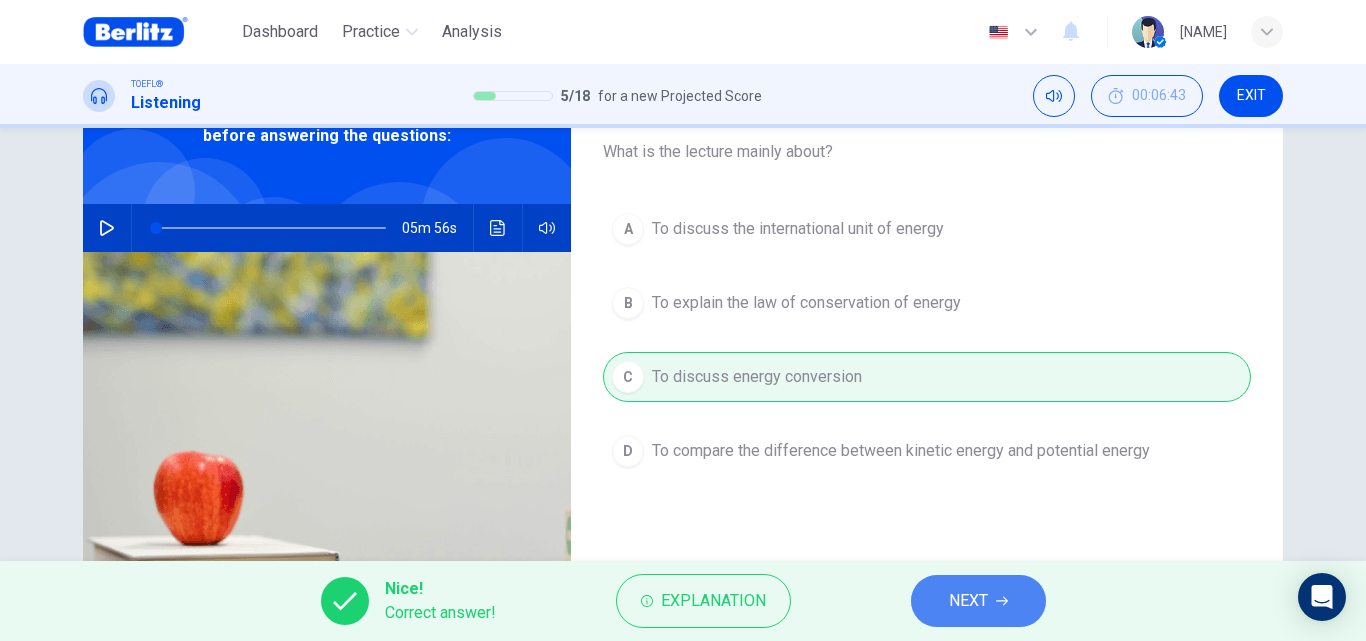 click on "NEXT" at bounding box center [978, 601] 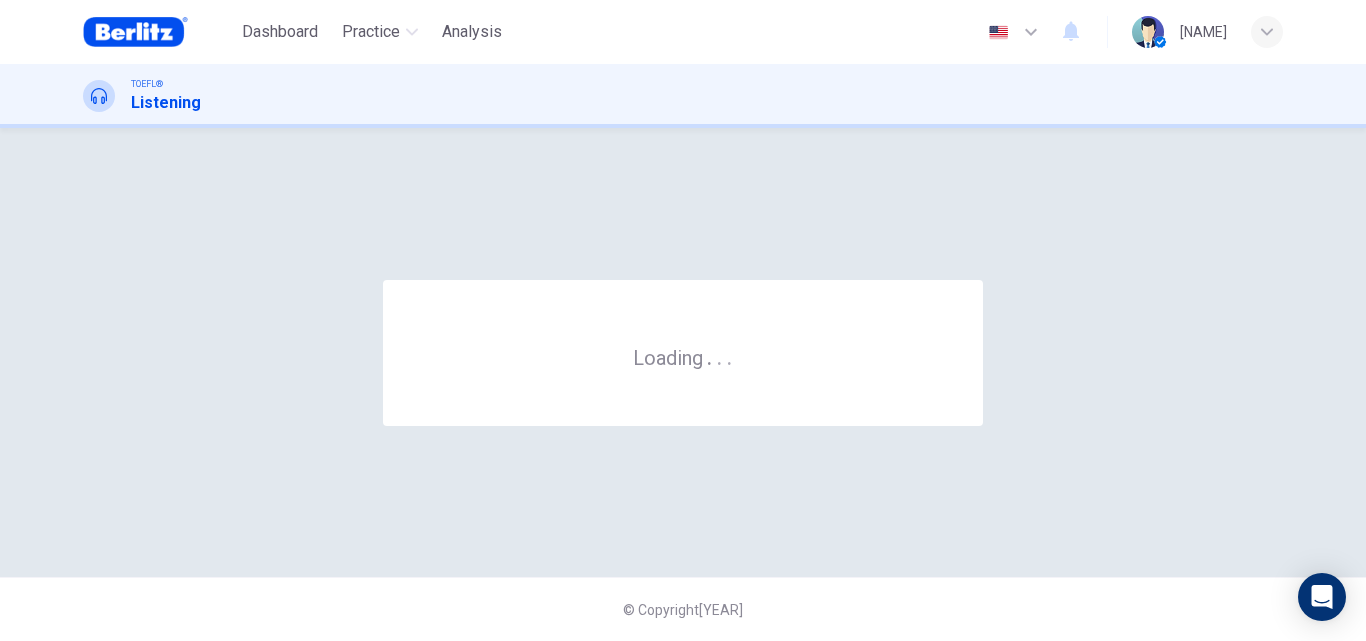 scroll, scrollTop: 0, scrollLeft: 0, axis: both 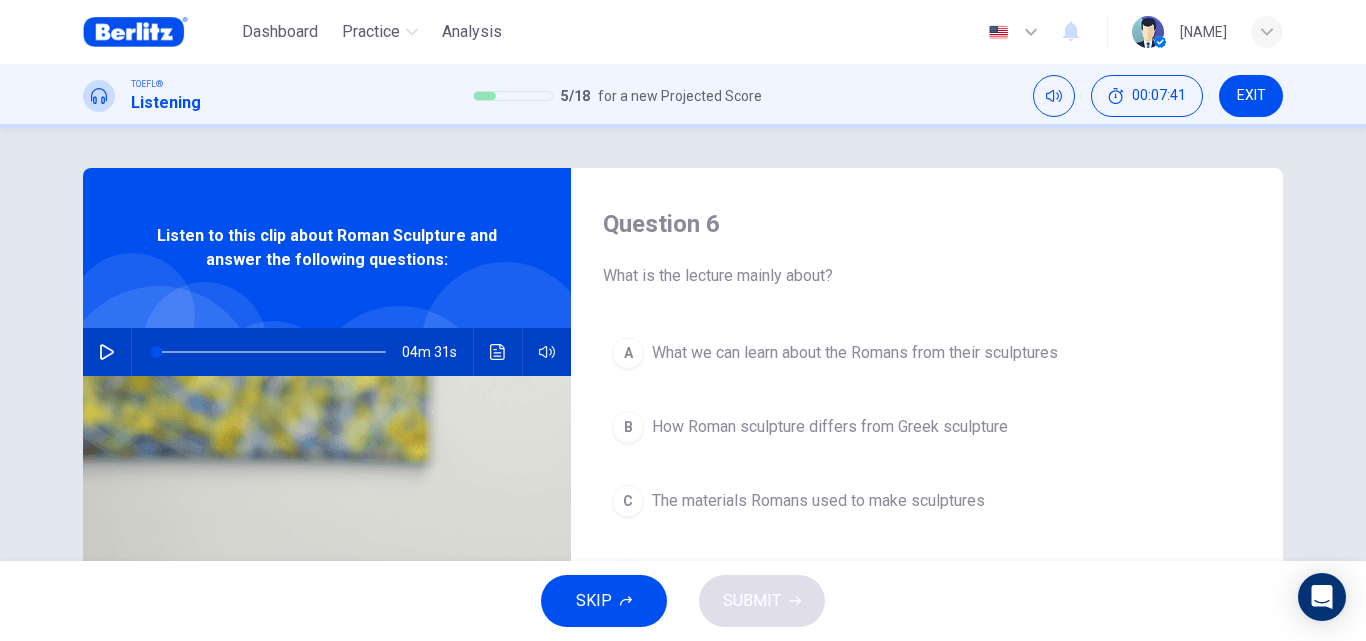 click 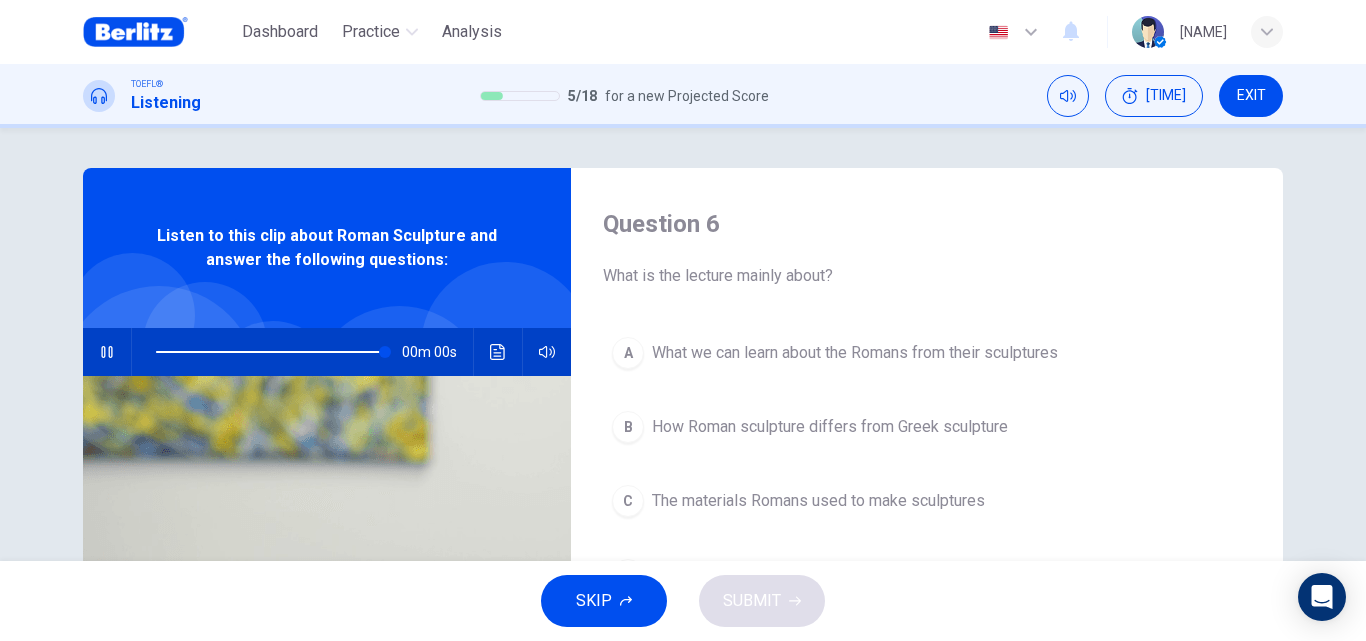 type on "*" 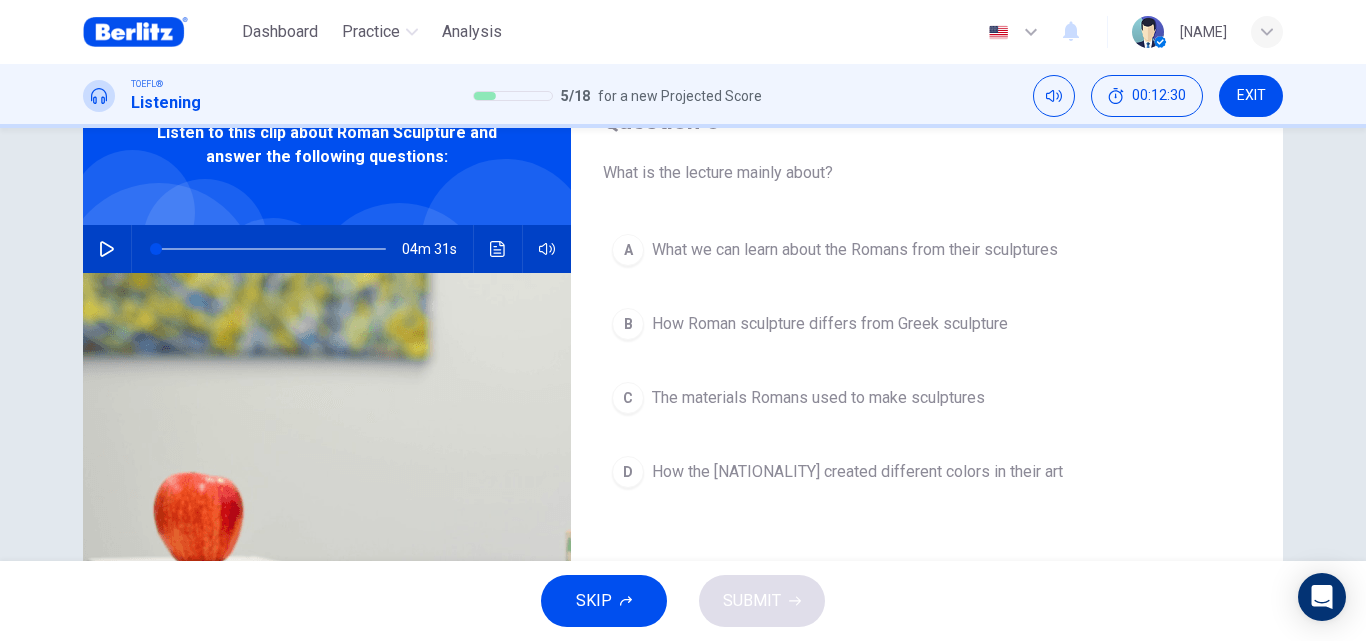 scroll, scrollTop: 101, scrollLeft: 0, axis: vertical 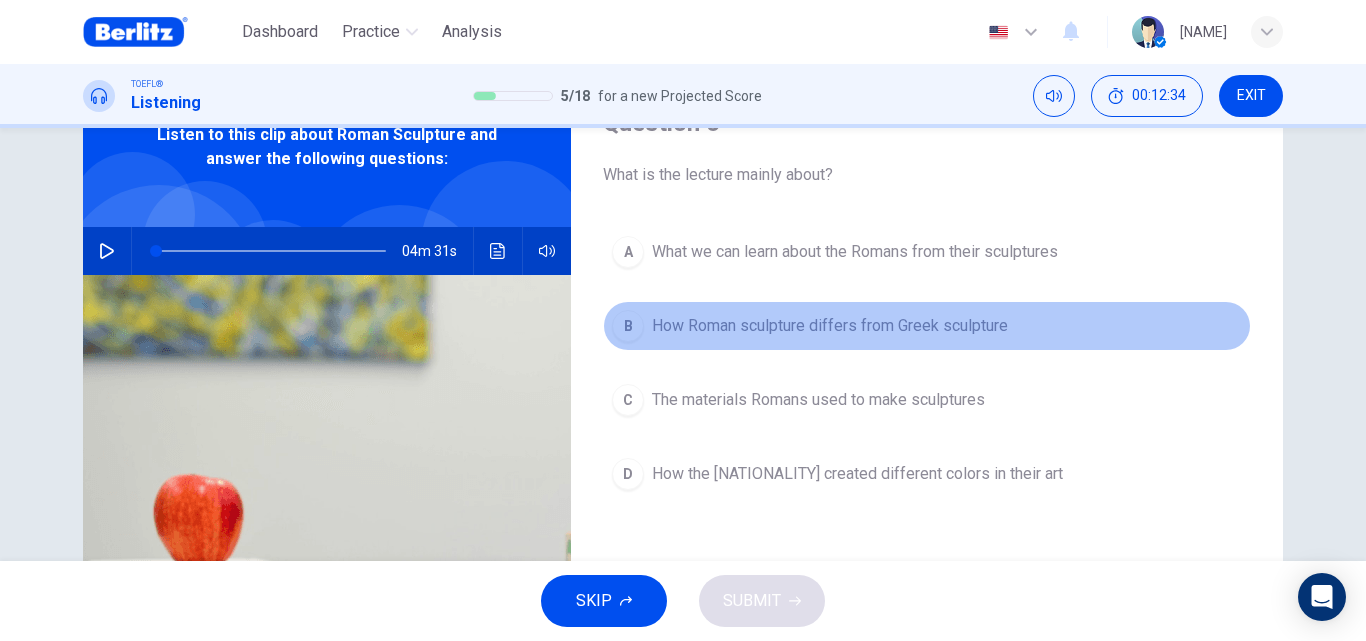 click on "How Roman sculpture differs from Greek sculpture" at bounding box center [830, 326] 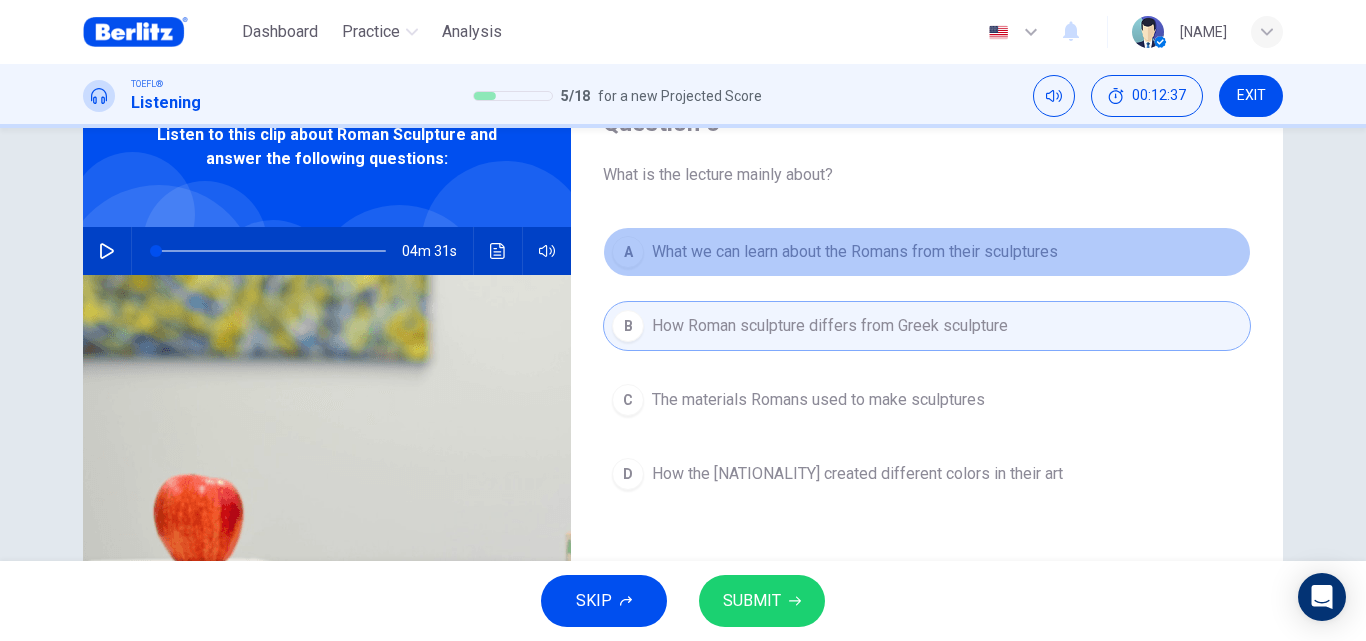 click on "What we can learn about the Romans from their sculptures" at bounding box center (855, 252) 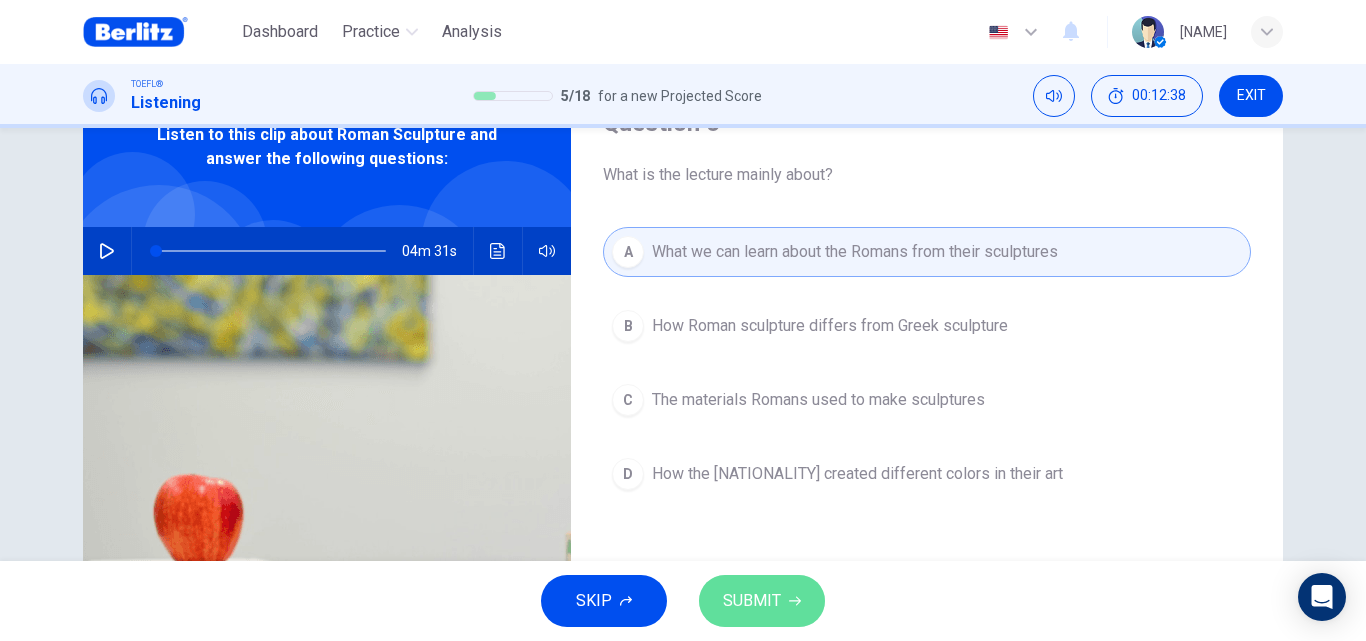 click on "SUBMIT" at bounding box center [752, 601] 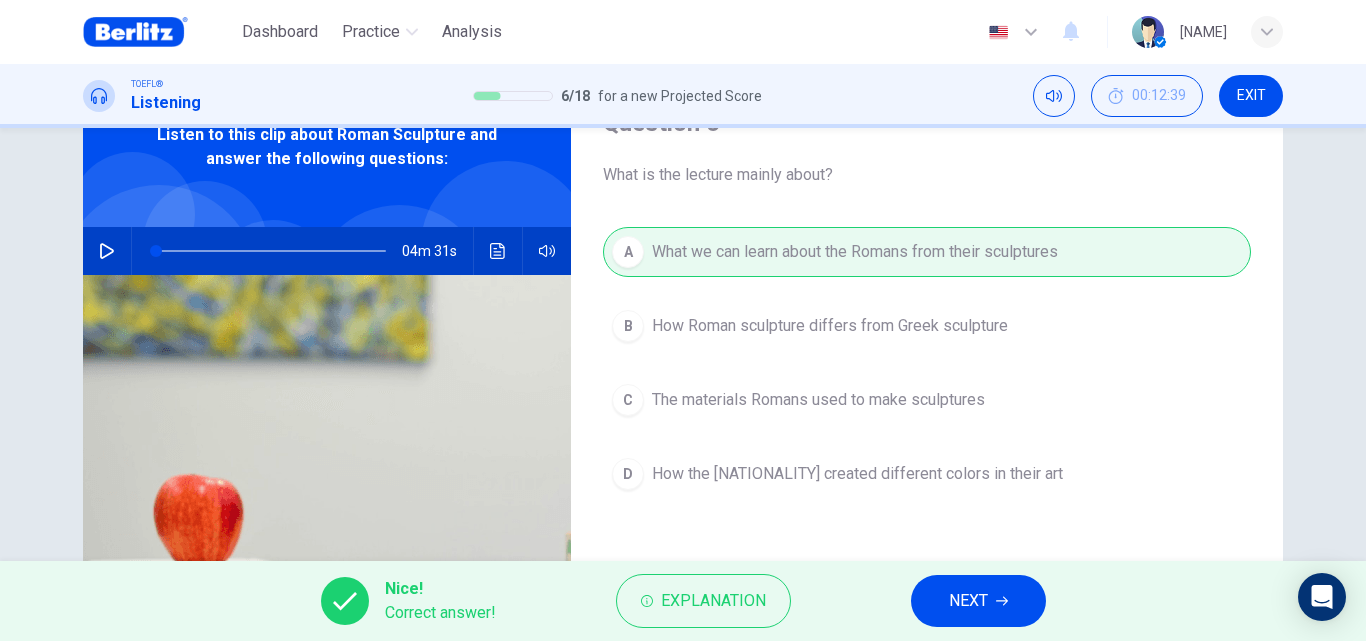 click on "Nice! Correct answer! Explanation NEXT" at bounding box center [683, 601] 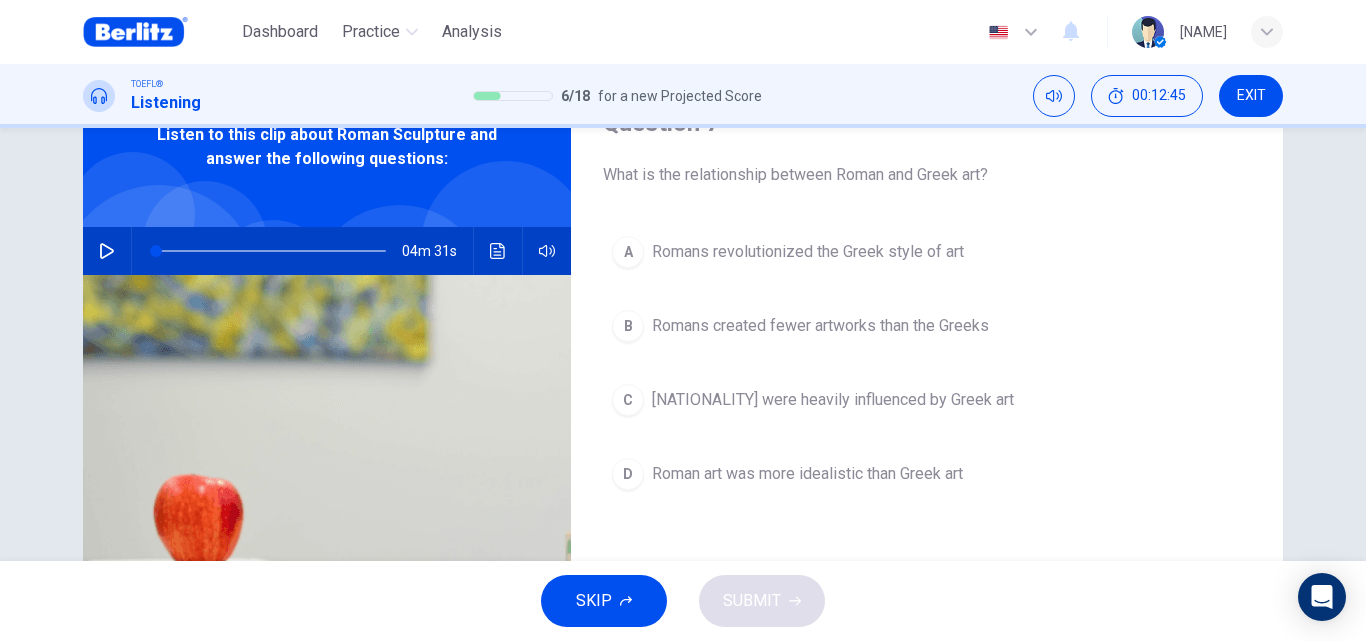 click on "[NATIONALITY] were heavily influenced by Greek art" at bounding box center (833, 400) 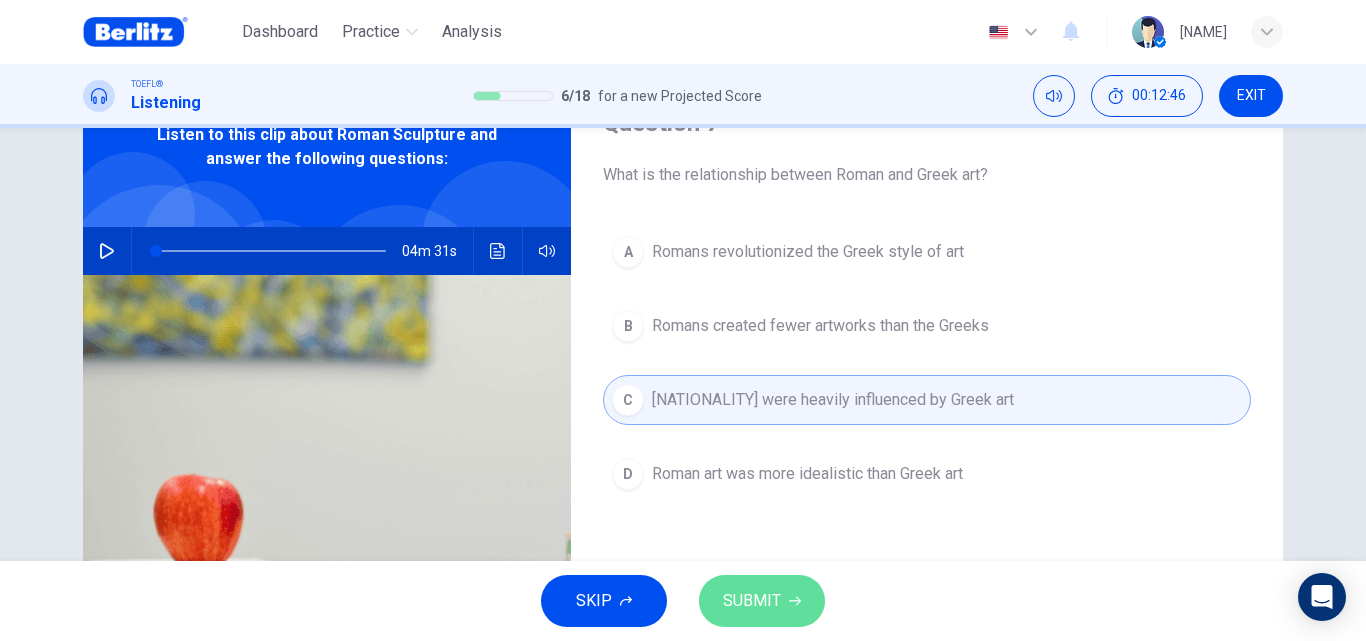 click on "SUBMIT" at bounding box center [752, 601] 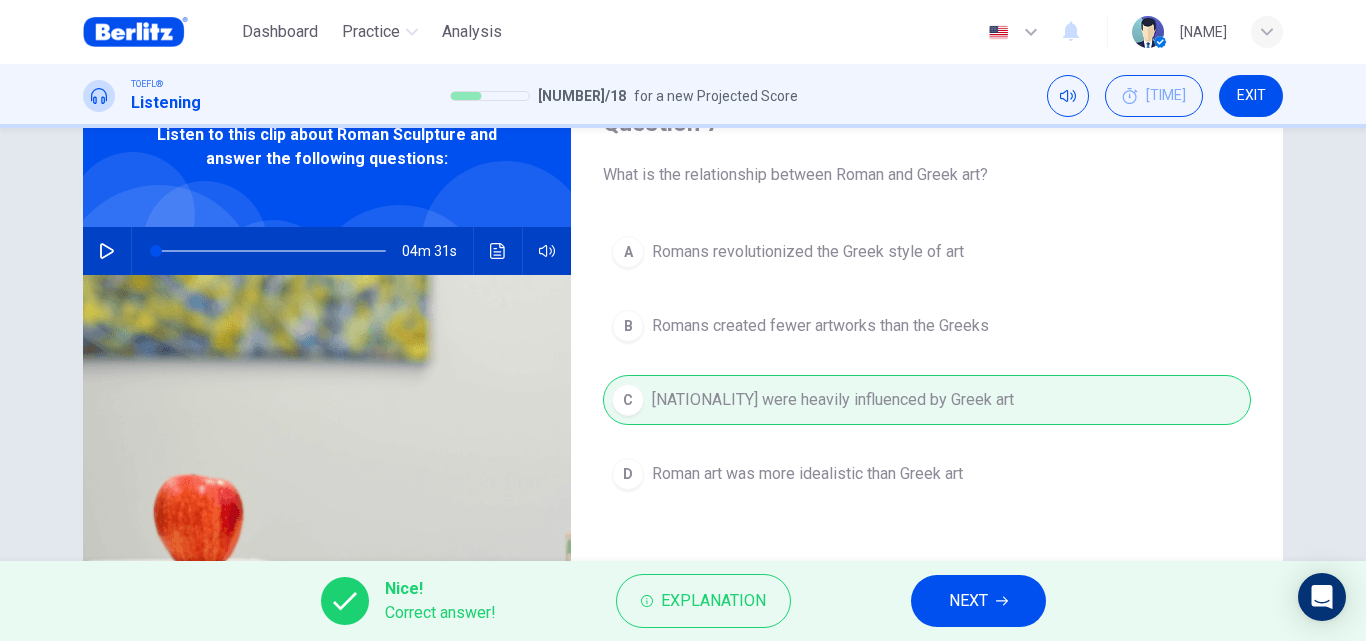 click on "NEXT" at bounding box center [968, 601] 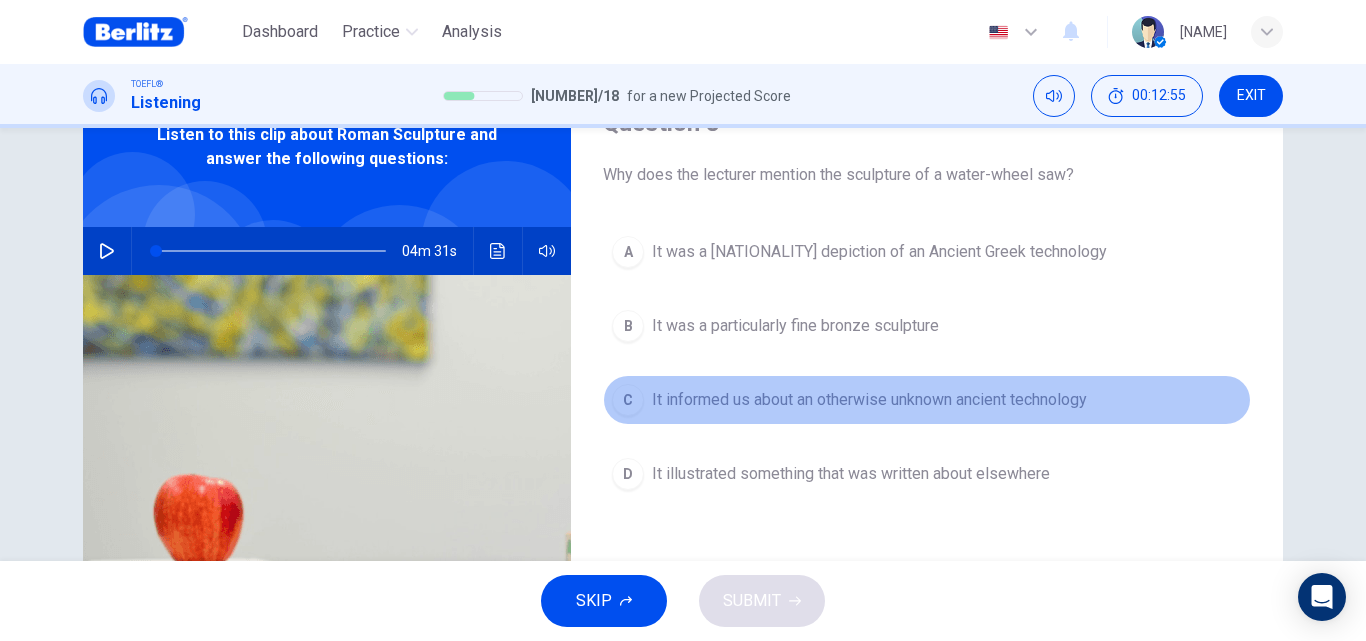 click on "C It informed us about an otherwise unknown ancient technology" at bounding box center (927, 400) 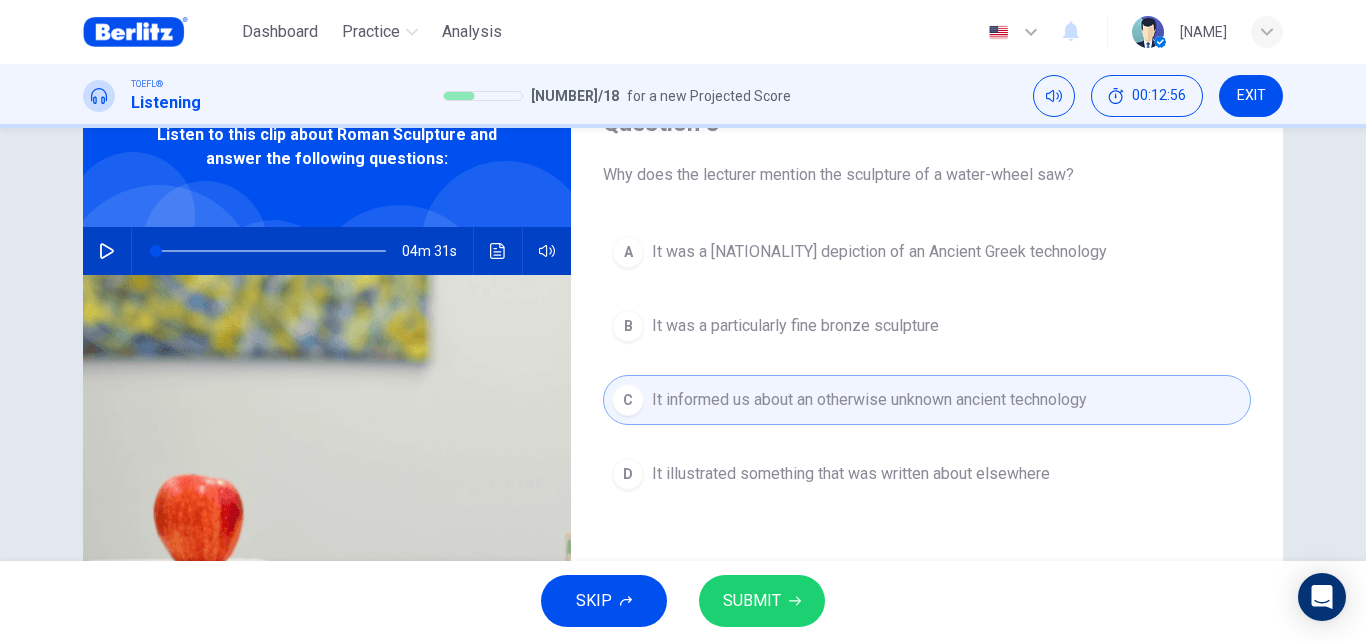 click on "SUBMIT" at bounding box center [762, 601] 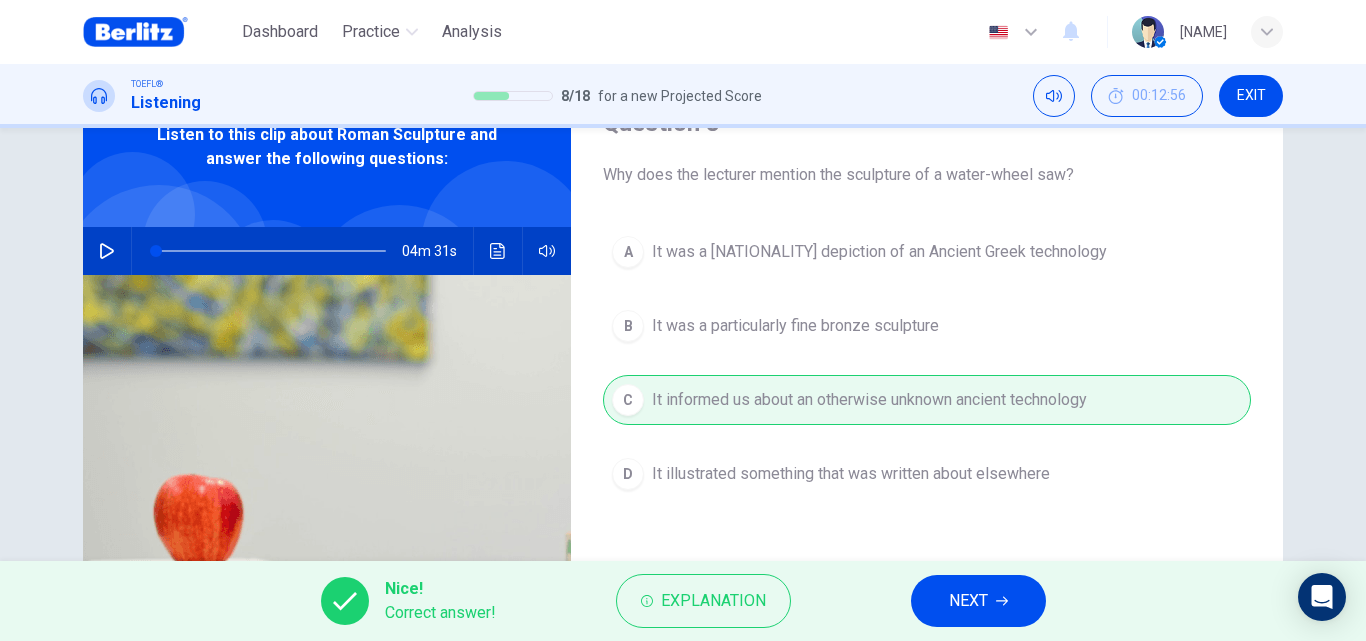 click on "NEXT" at bounding box center [968, 601] 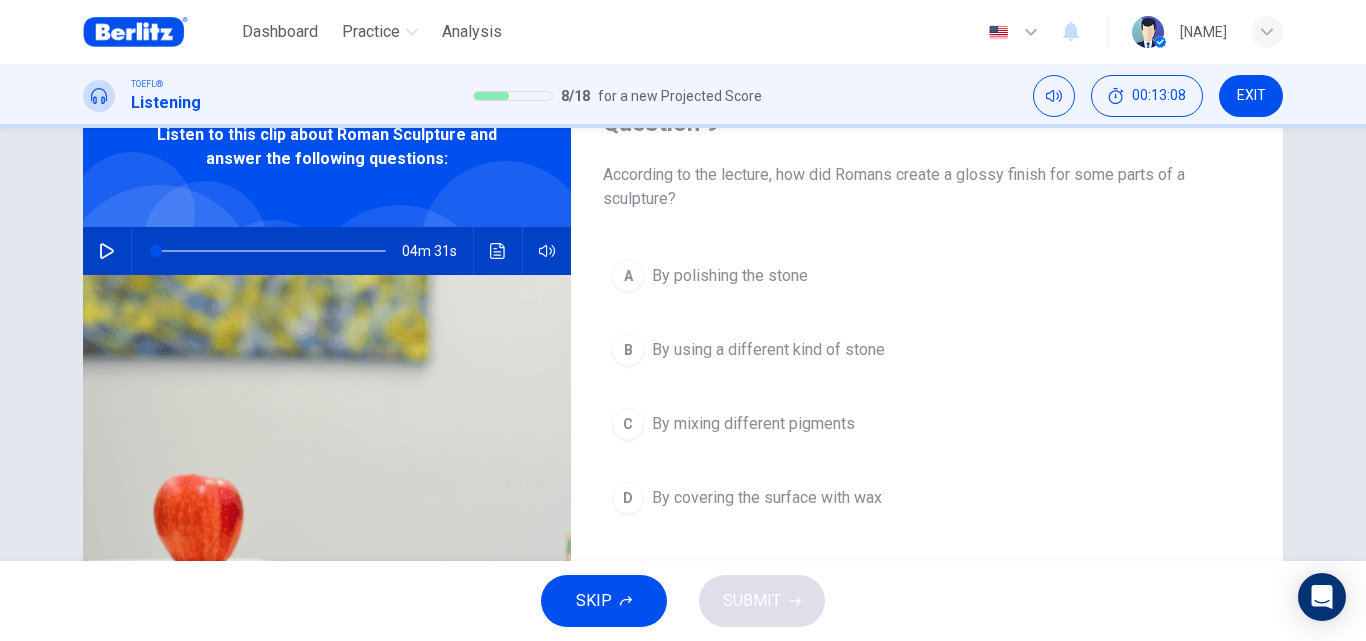 click on "B By using a different kind of stone" at bounding box center [927, 350] 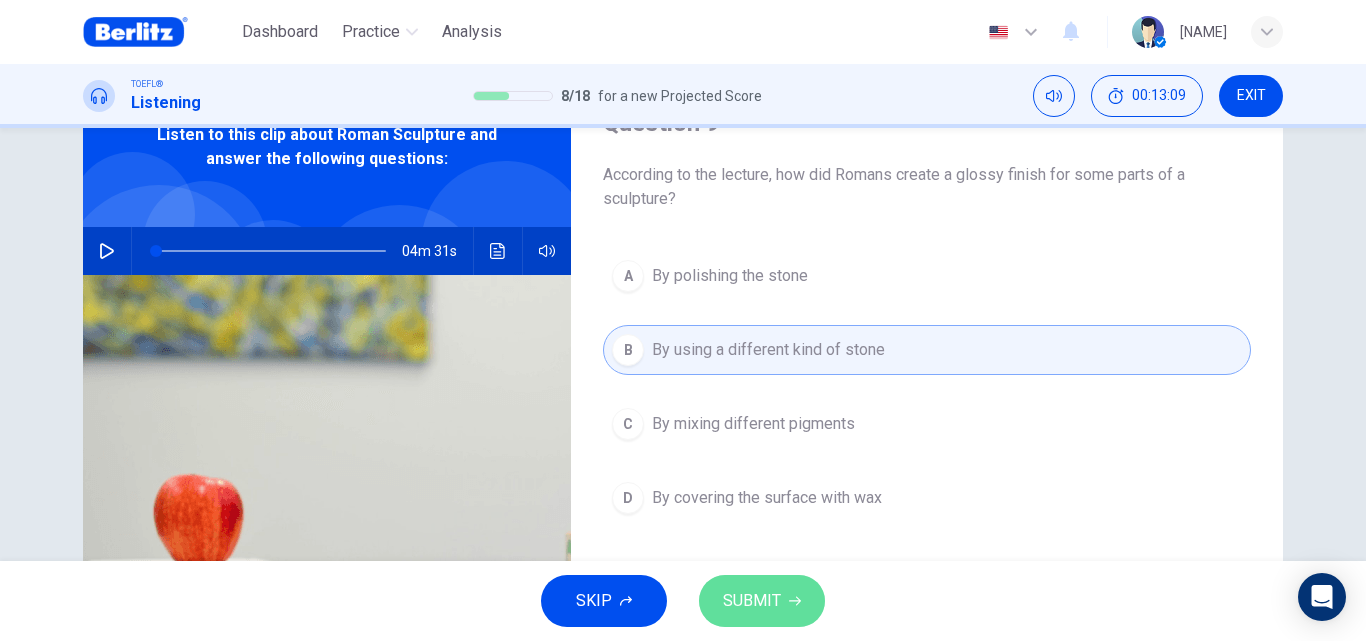 click on "SUBMIT" at bounding box center (752, 601) 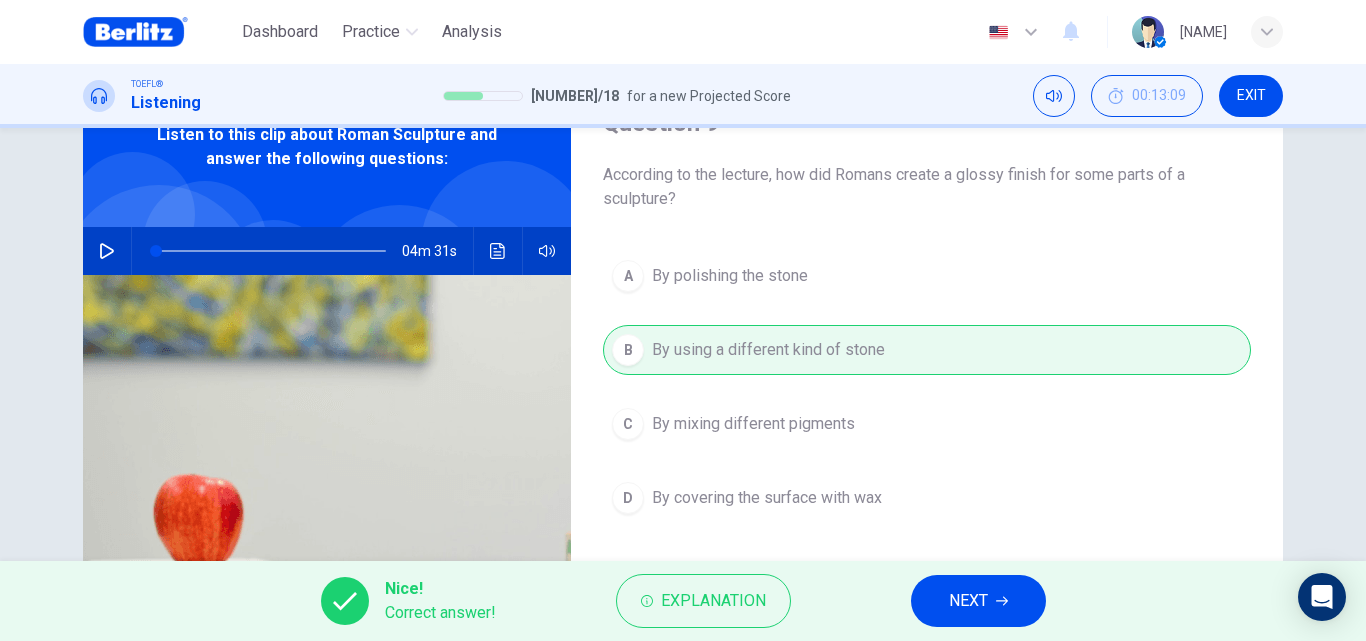 click on "NEXT" at bounding box center [968, 601] 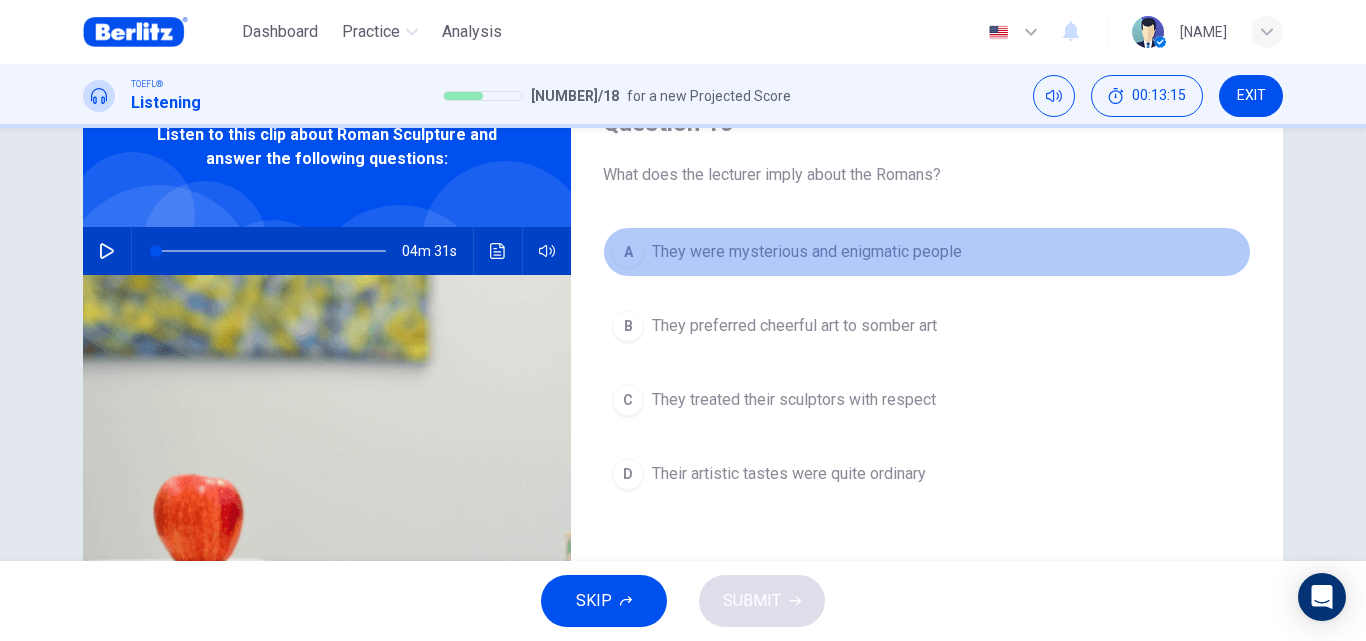 click on "They were mysterious and enigmatic people" at bounding box center (807, 252) 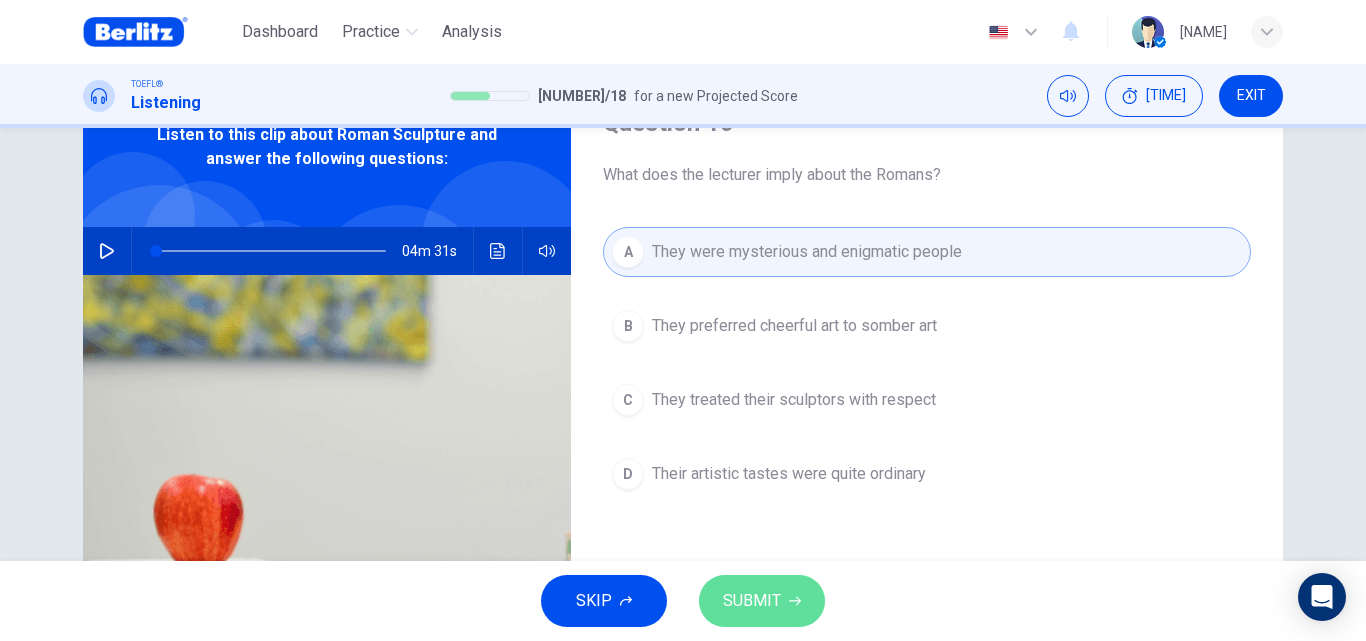 click on "SUBMIT" at bounding box center (752, 601) 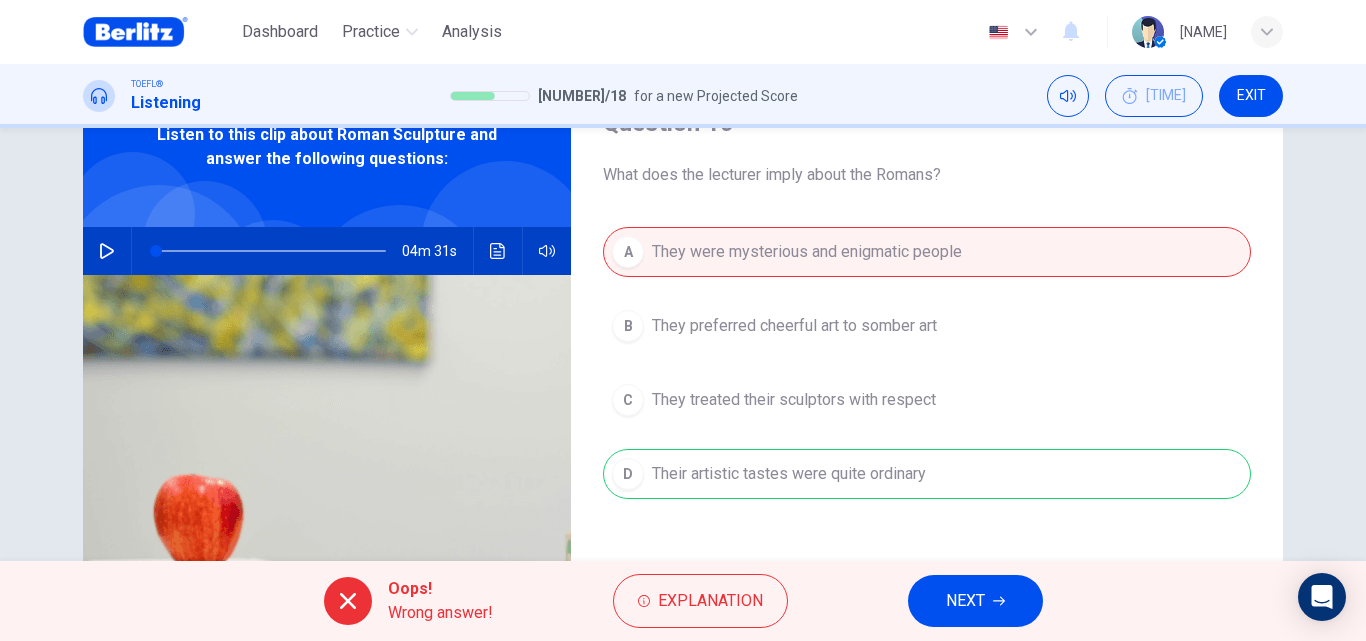 click on "Oops! Wrong answer! Explanation NEXT" at bounding box center (683, 601) 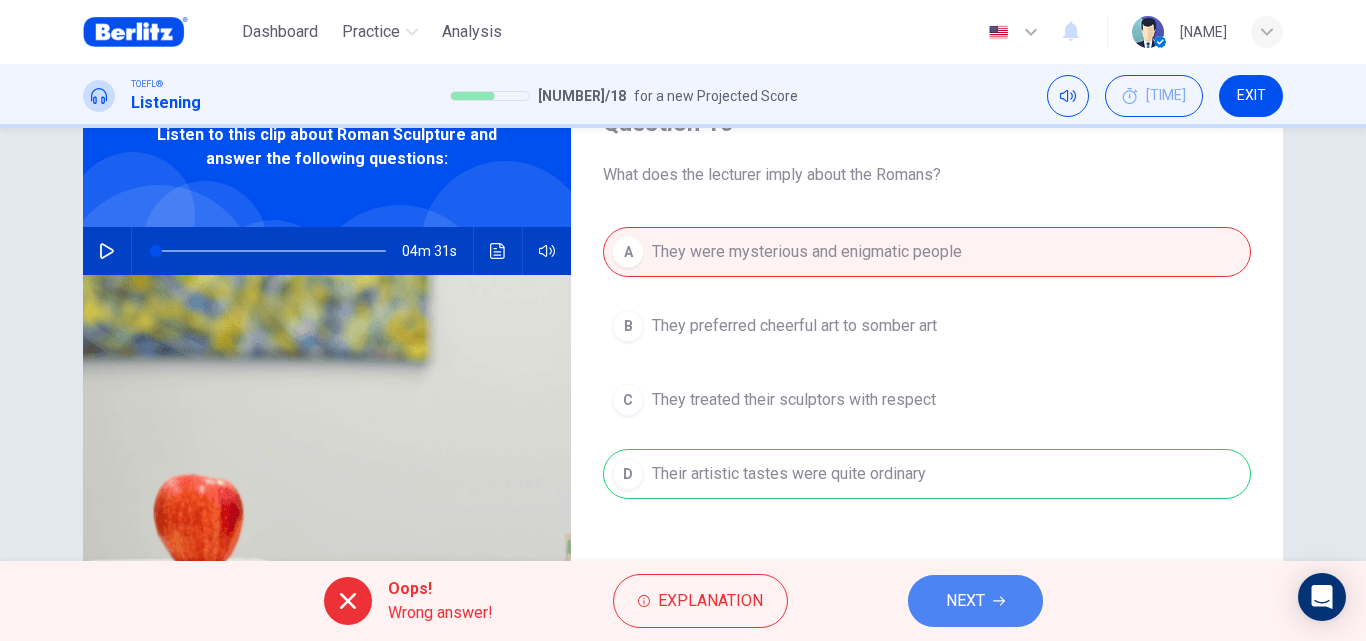 click on "NEXT" at bounding box center [965, 601] 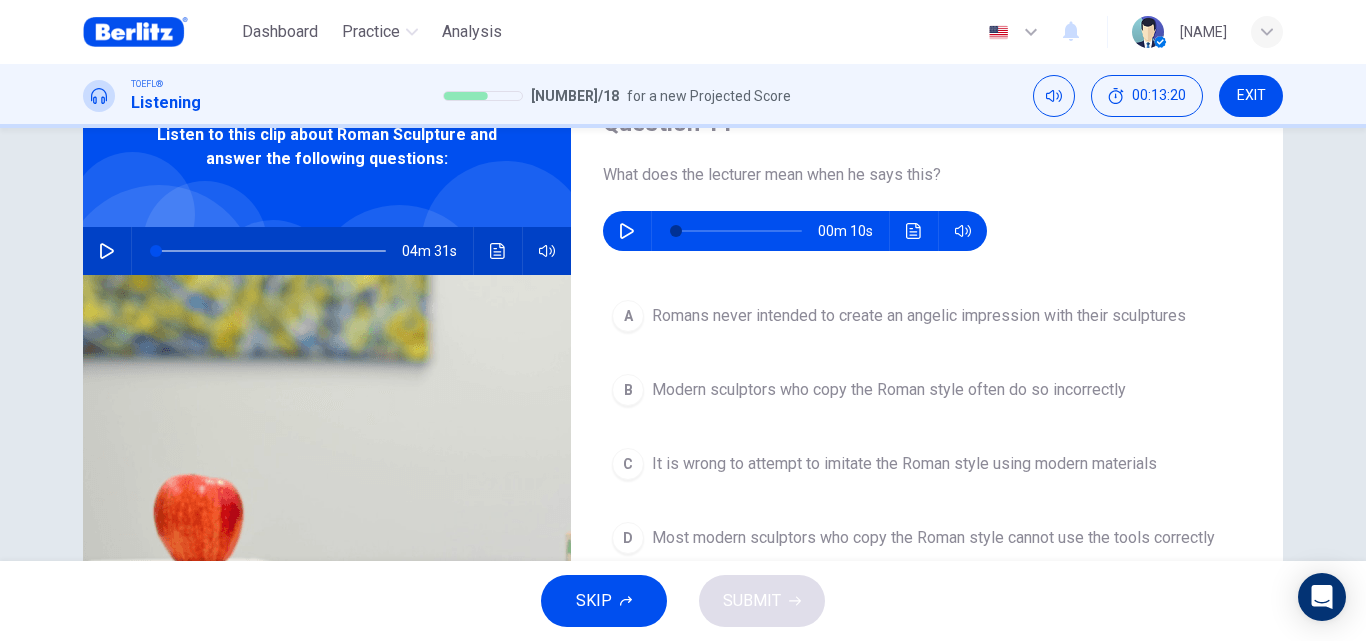 scroll, scrollTop: 91, scrollLeft: 0, axis: vertical 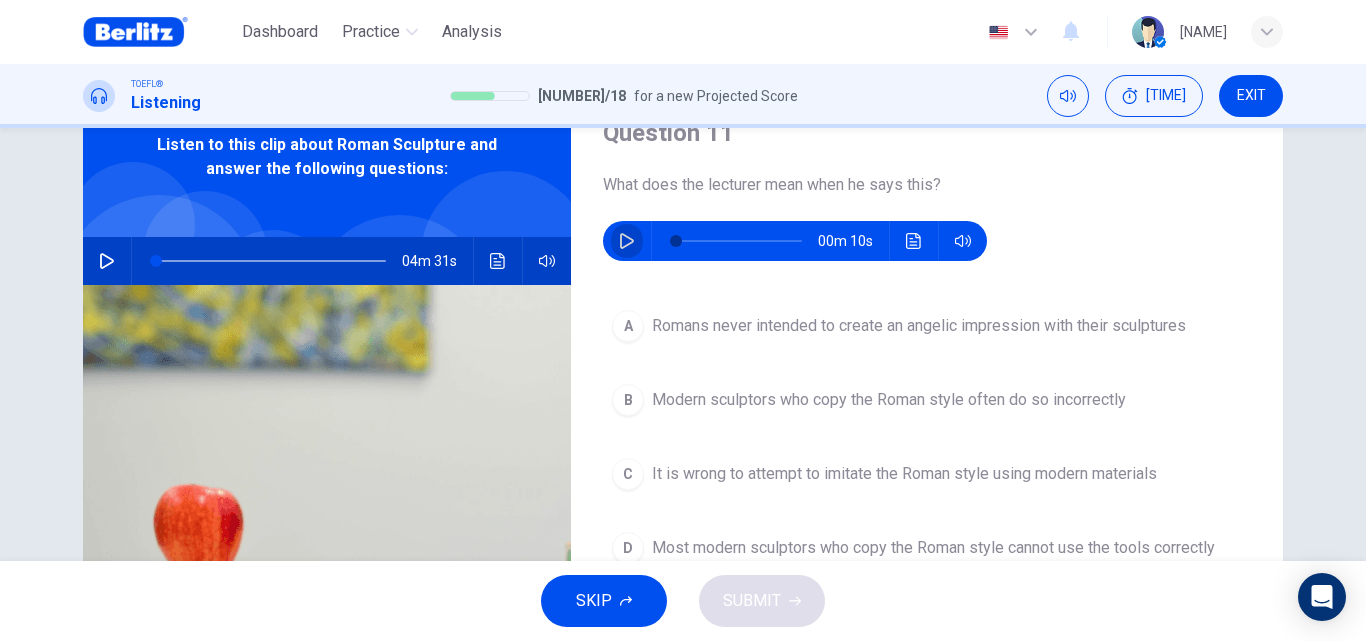 click at bounding box center [627, 241] 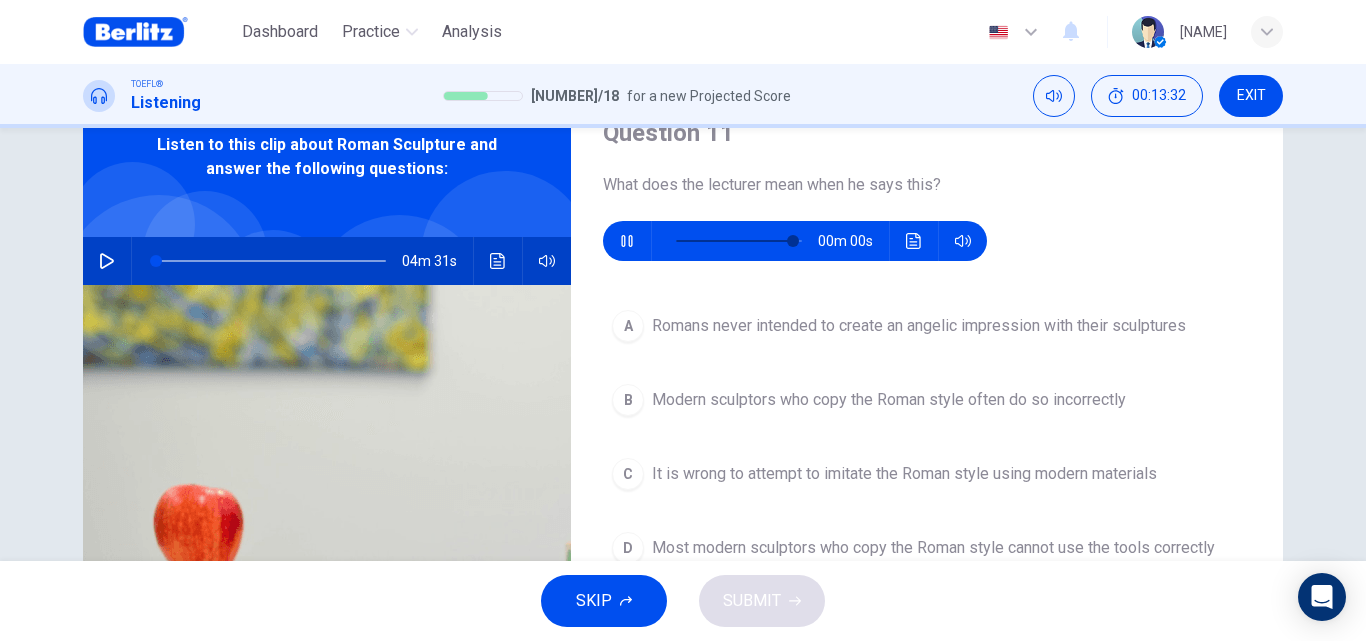 type on "*" 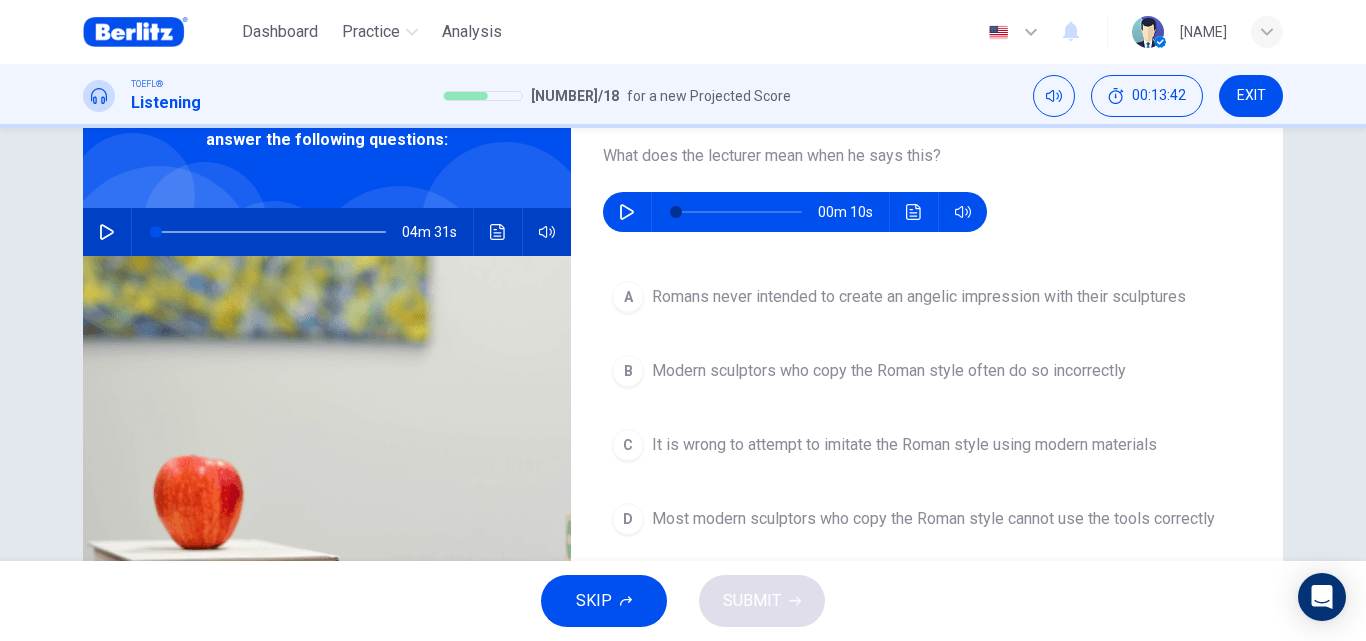 scroll, scrollTop: 122, scrollLeft: 0, axis: vertical 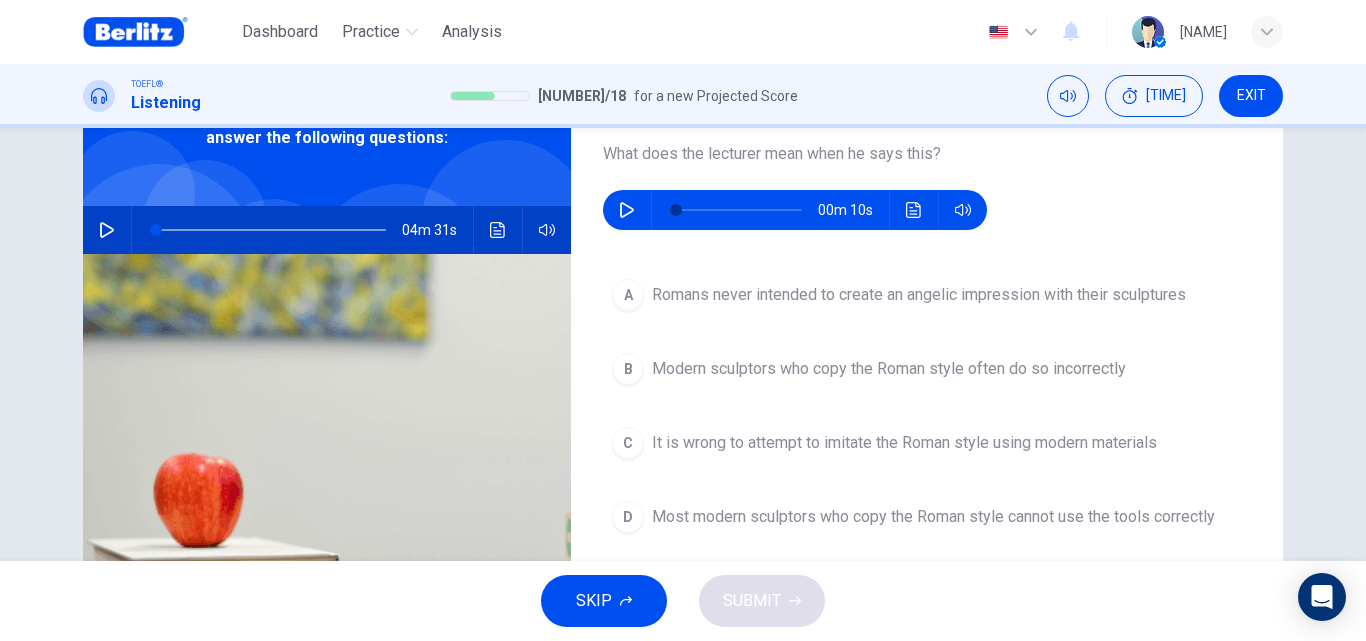 click on "Most modern sculptors who copy the Roman style cannot use the tools correctly" at bounding box center (933, 517) 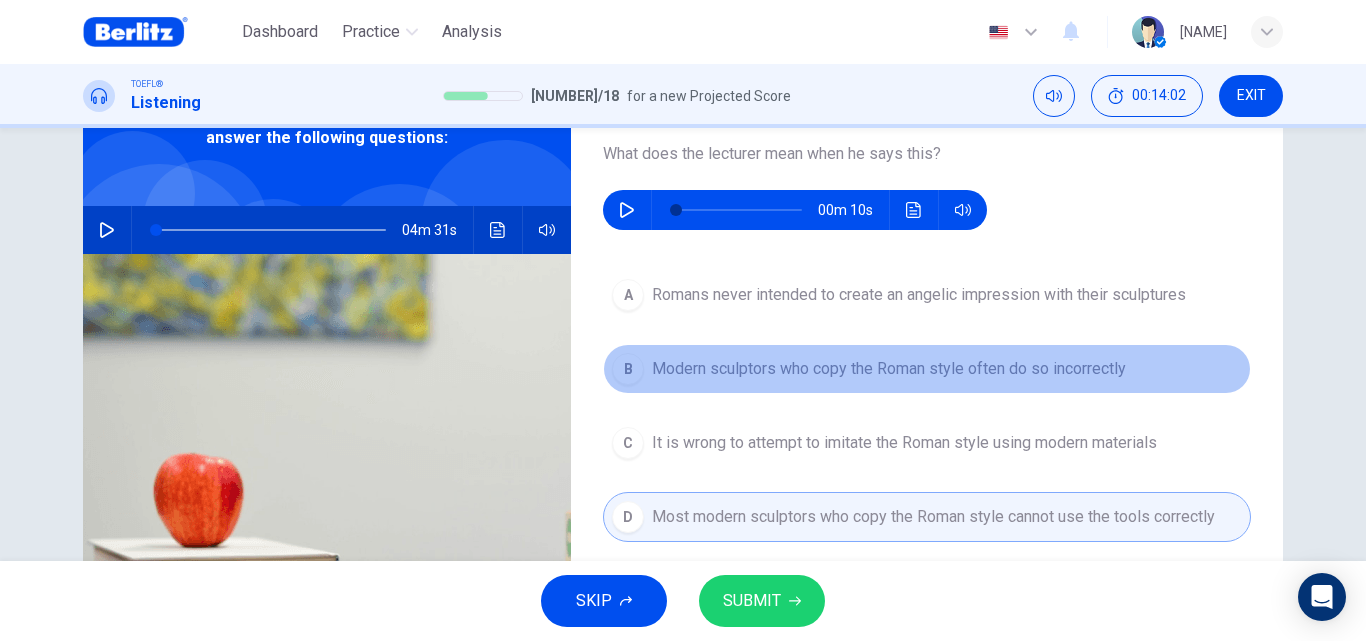 click on "Modern sculptors who copy the Roman style often do so incorrectly" at bounding box center (889, 369) 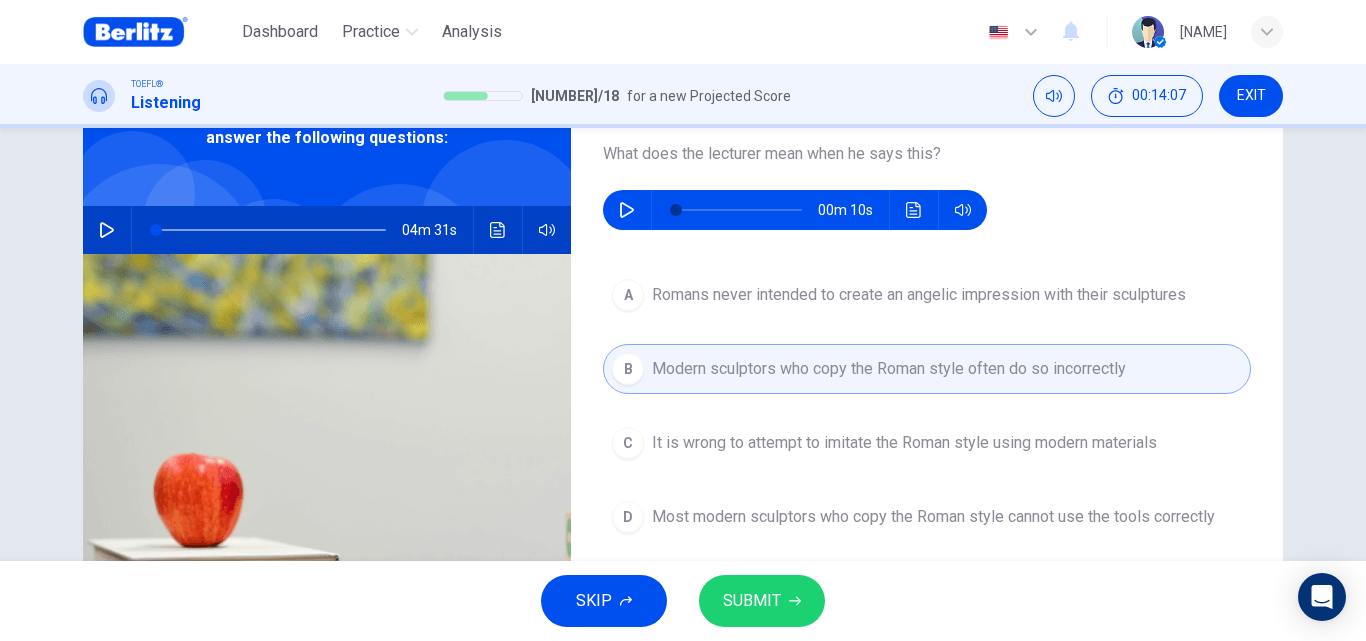 click on "SUBMIT" at bounding box center (752, 601) 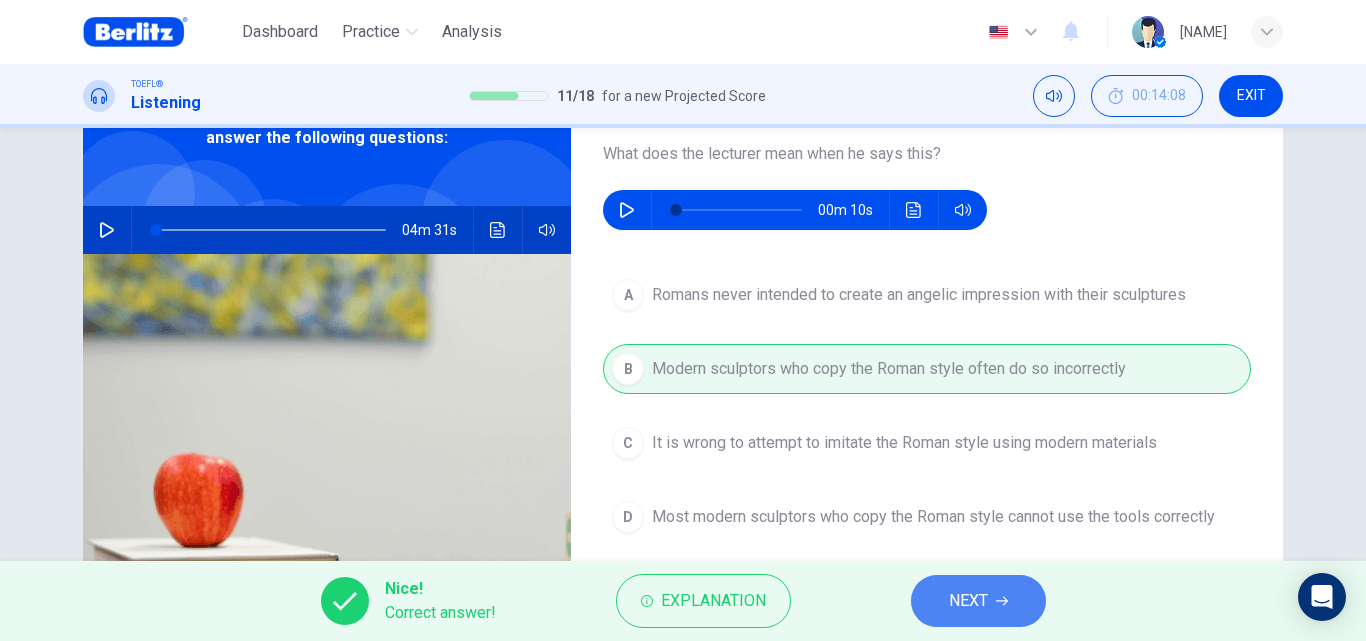 click on "NEXT" at bounding box center [978, 601] 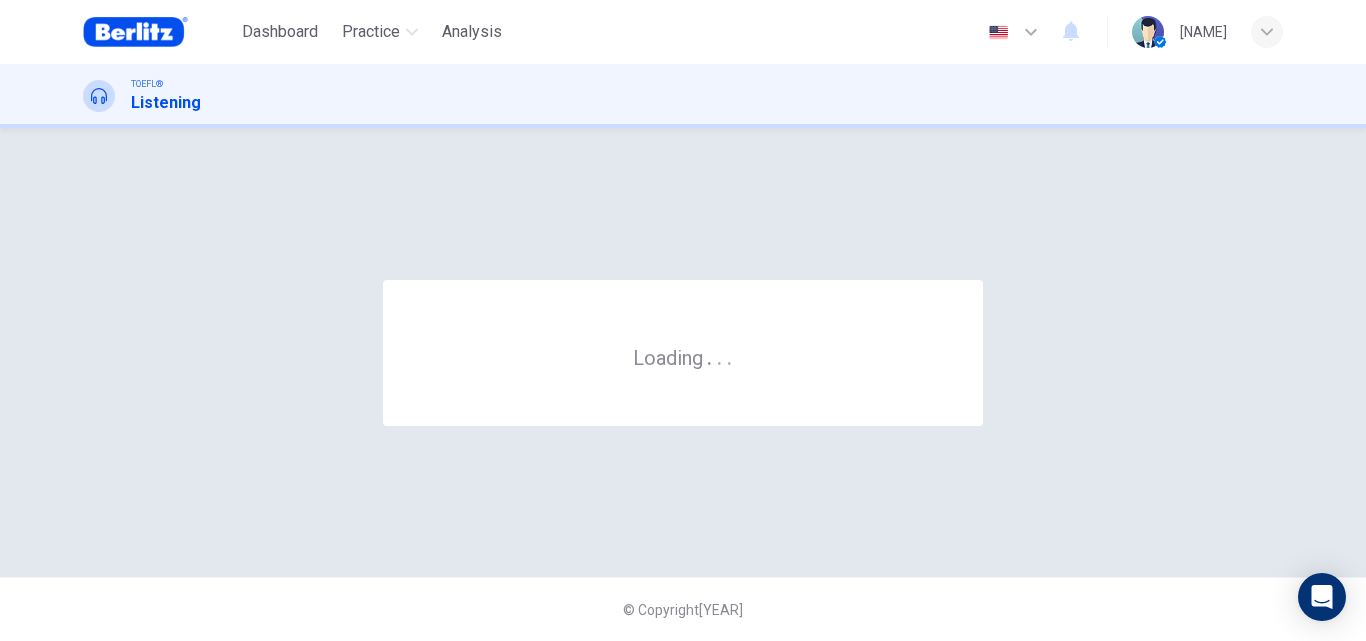 scroll, scrollTop: 0, scrollLeft: 0, axis: both 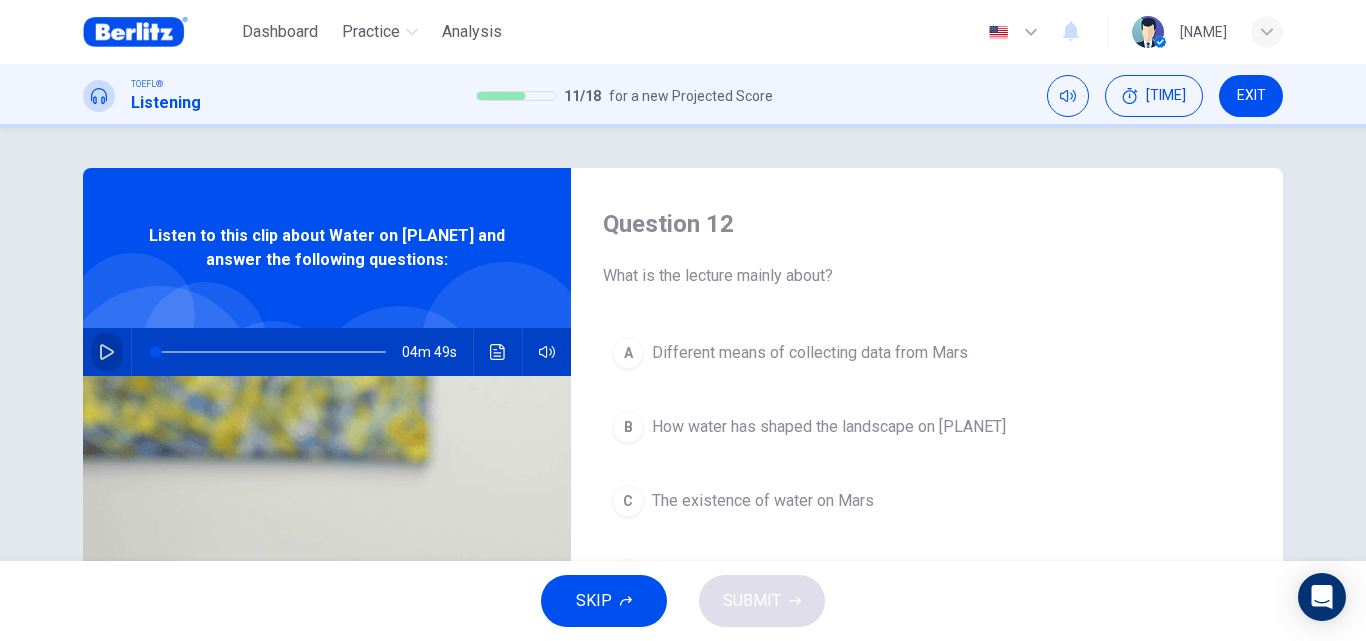 click at bounding box center [107, 352] 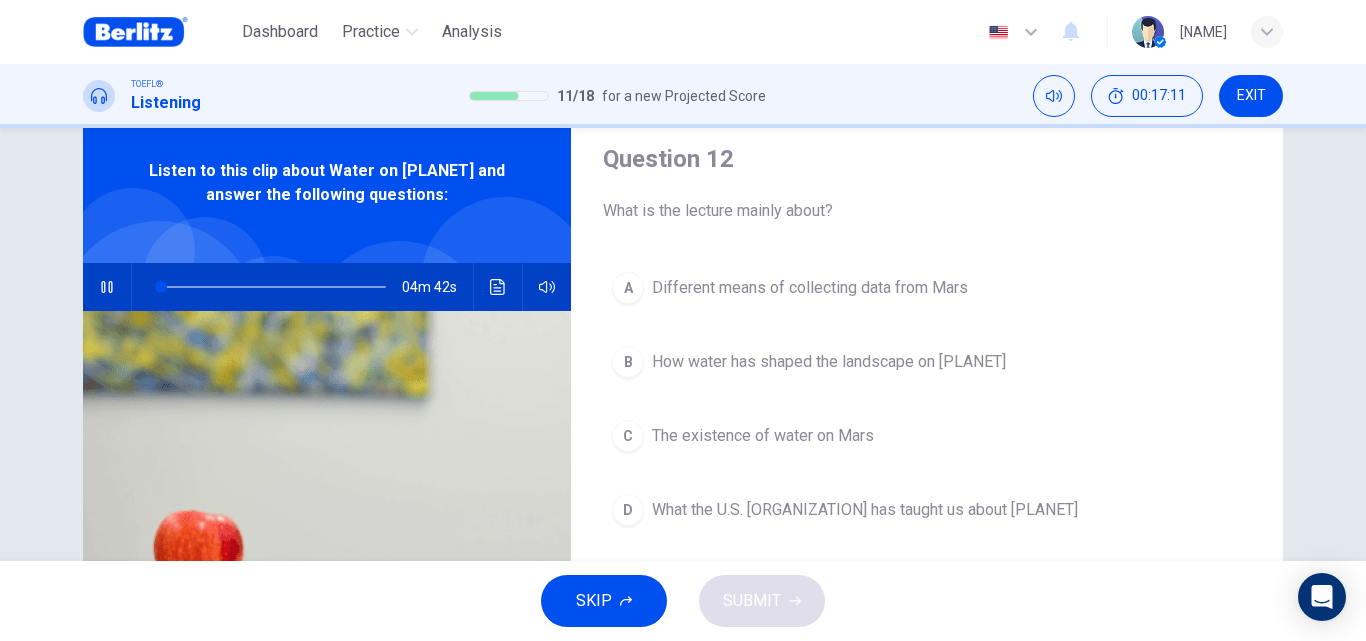 scroll, scrollTop: 67, scrollLeft: 0, axis: vertical 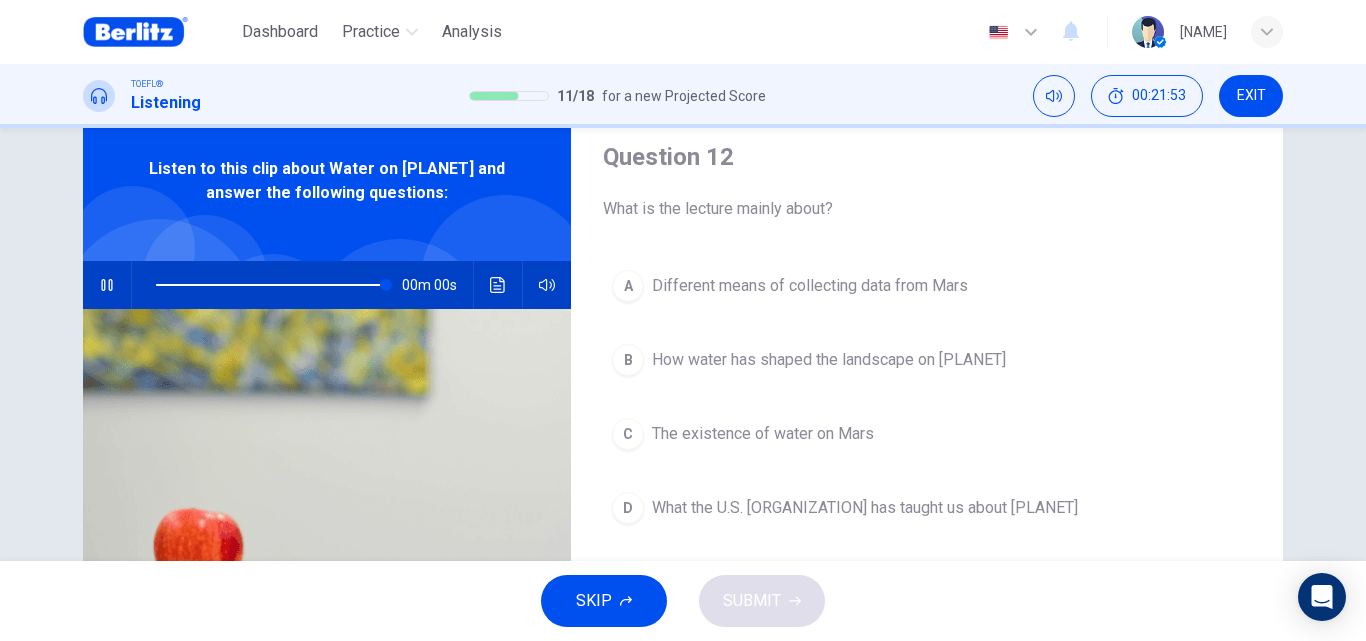 type on "*" 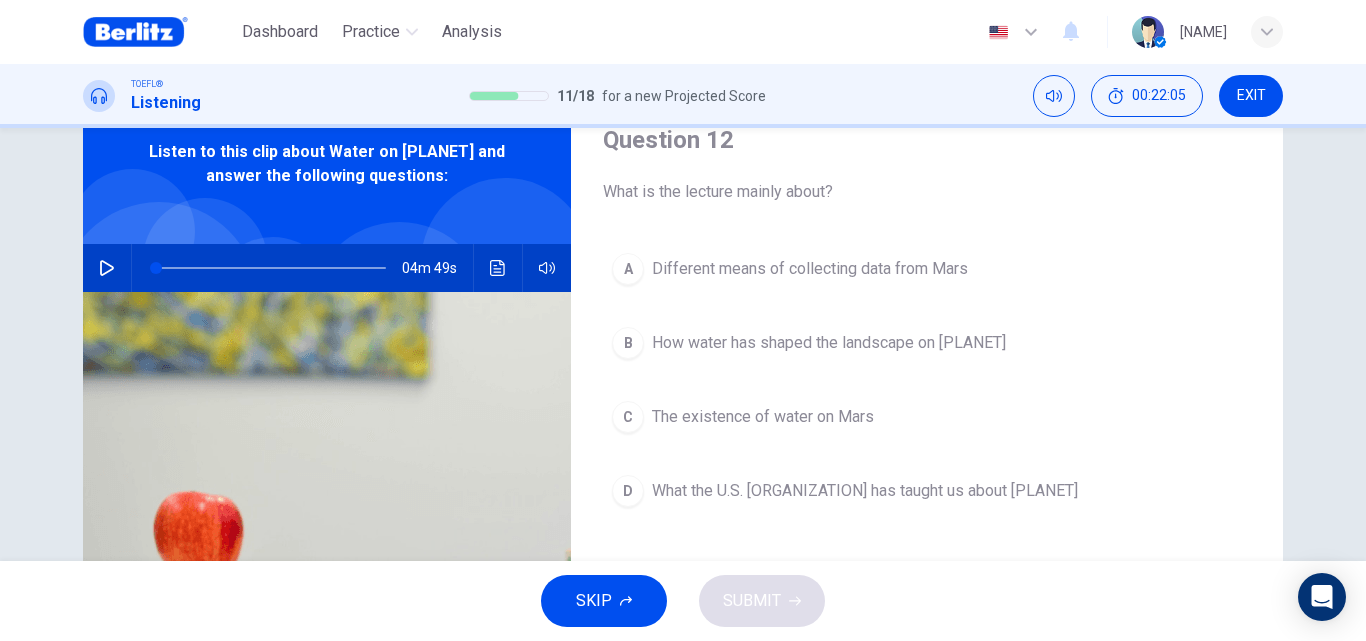 scroll, scrollTop: 91, scrollLeft: 0, axis: vertical 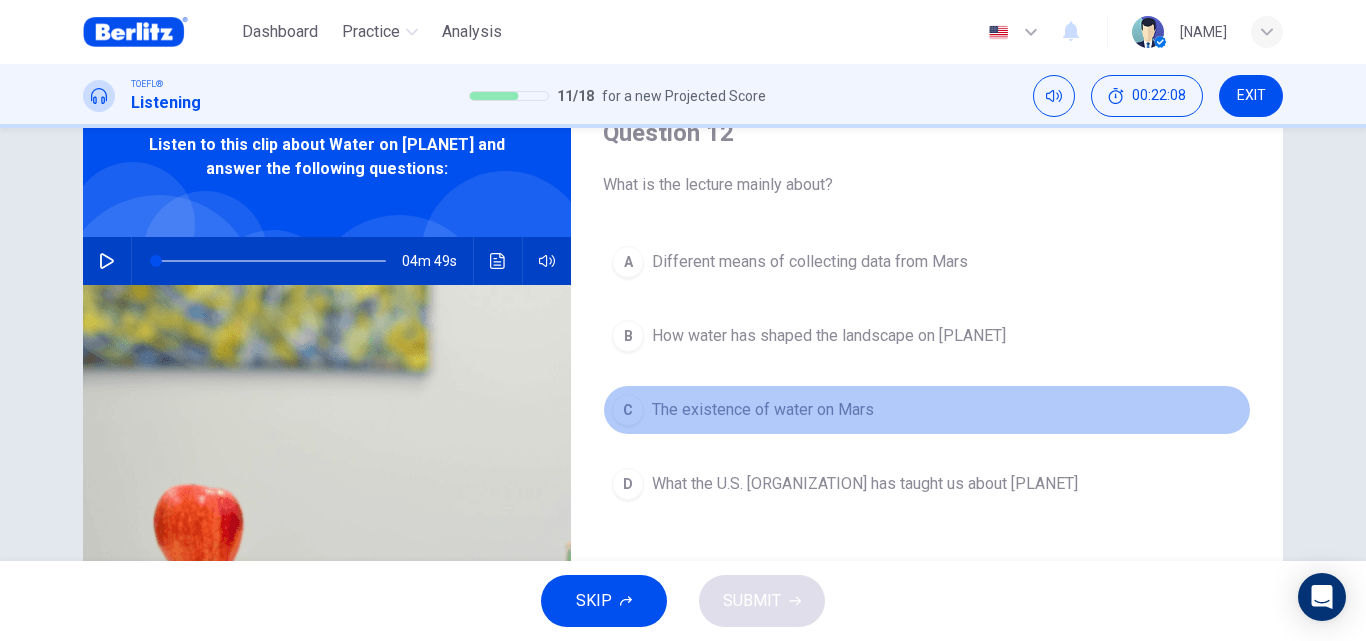 click on "The existence of water on Mars" at bounding box center [763, 410] 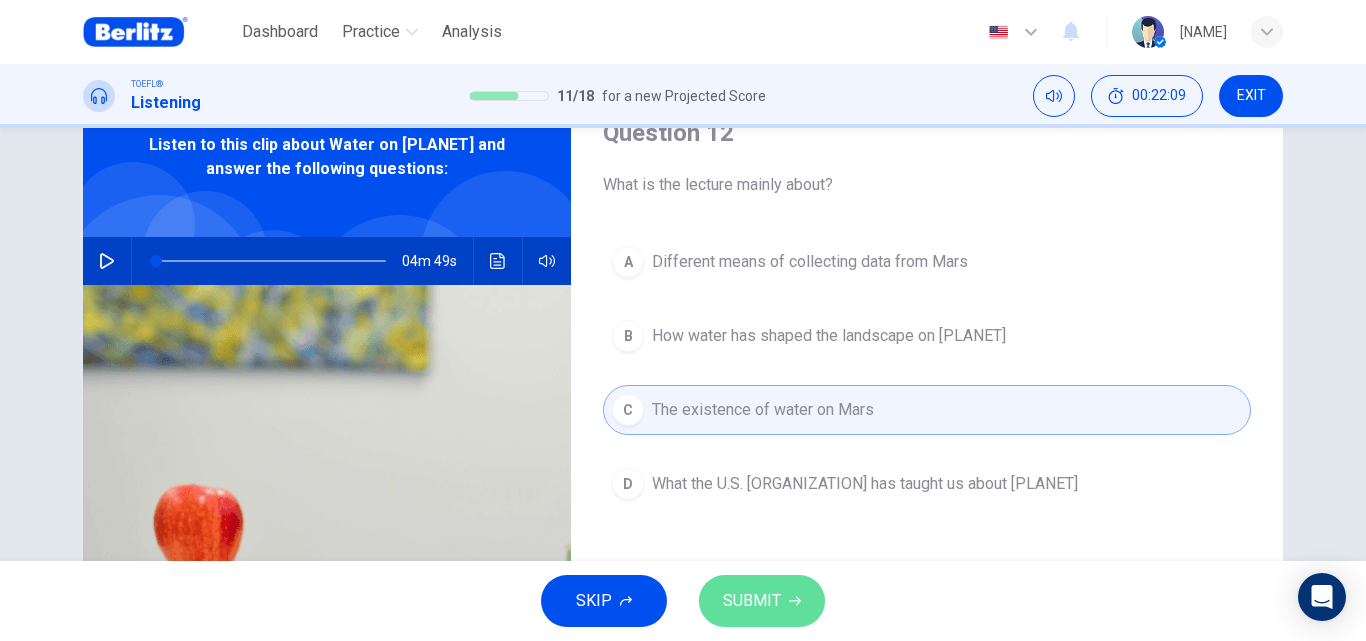 click on "SUBMIT" at bounding box center [762, 601] 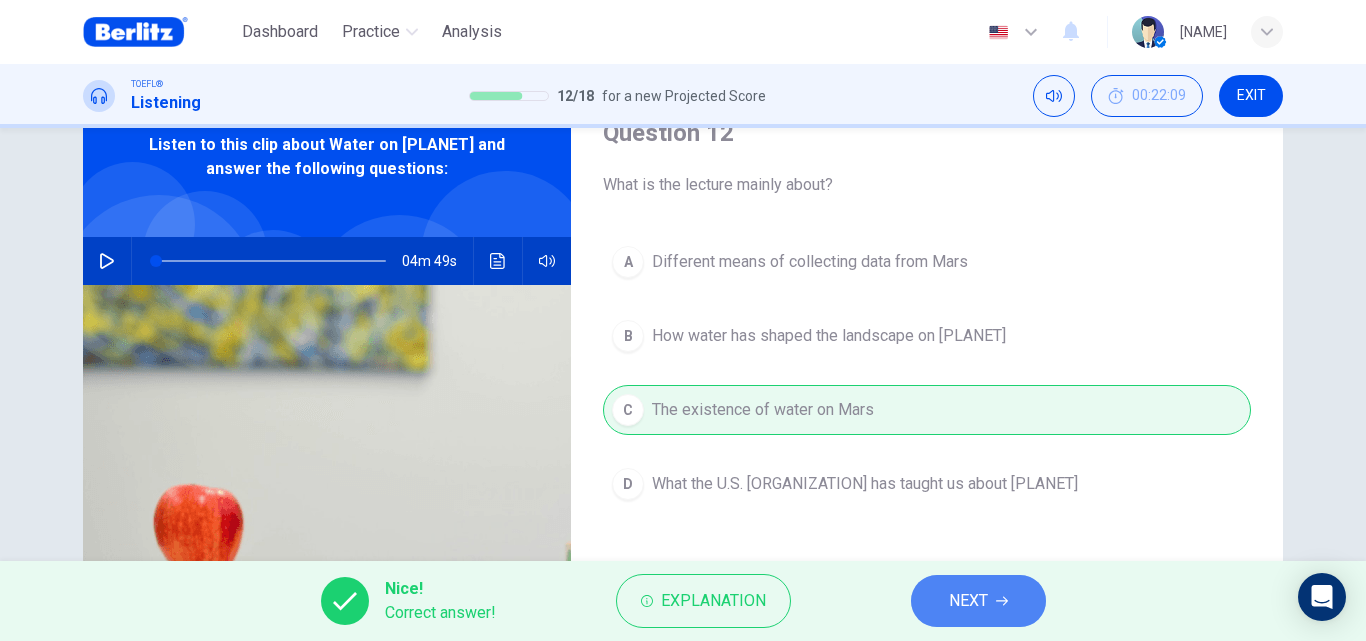 click on "NEXT" at bounding box center [968, 601] 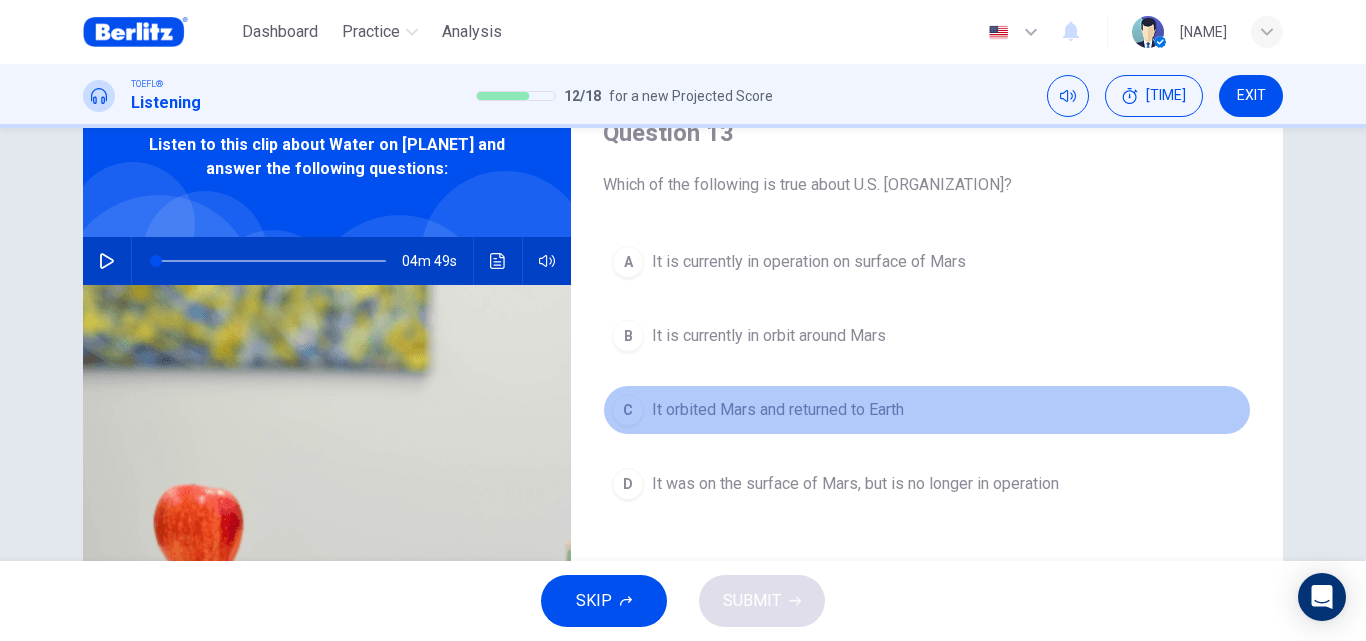 click on "It orbited Mars and returned to Earth" at bounding box center (778, 410) 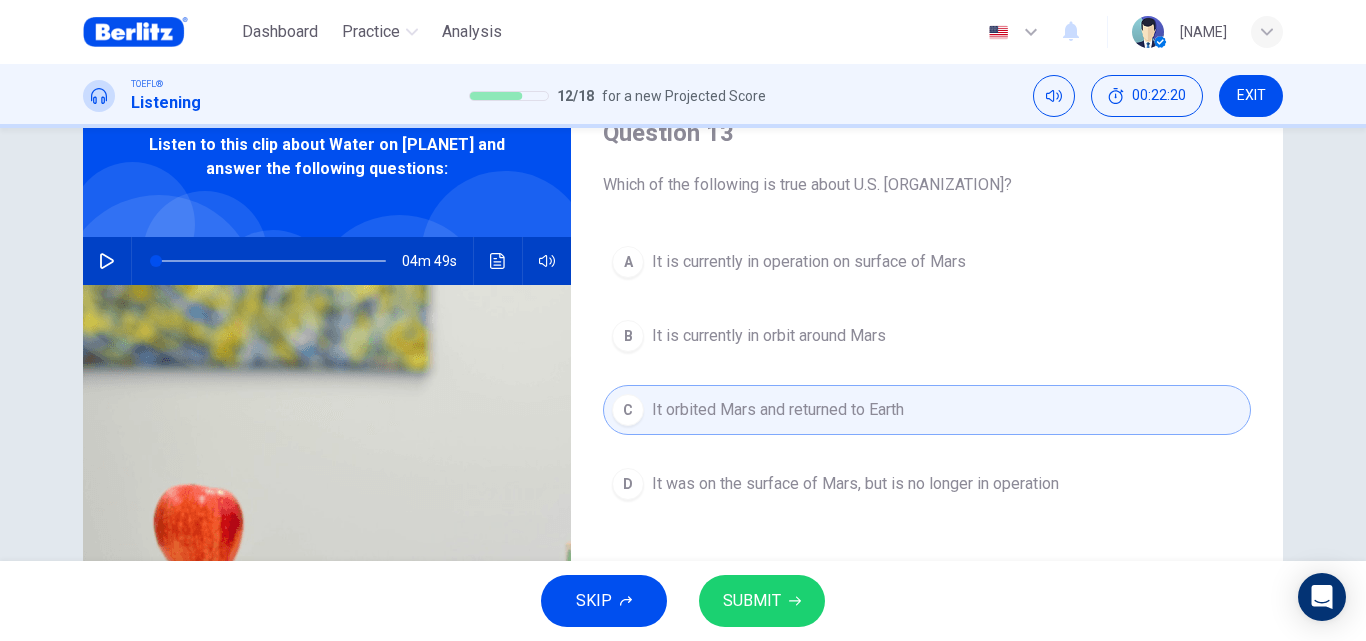 click on "SUBMIT" at bounding box center [752, 601] 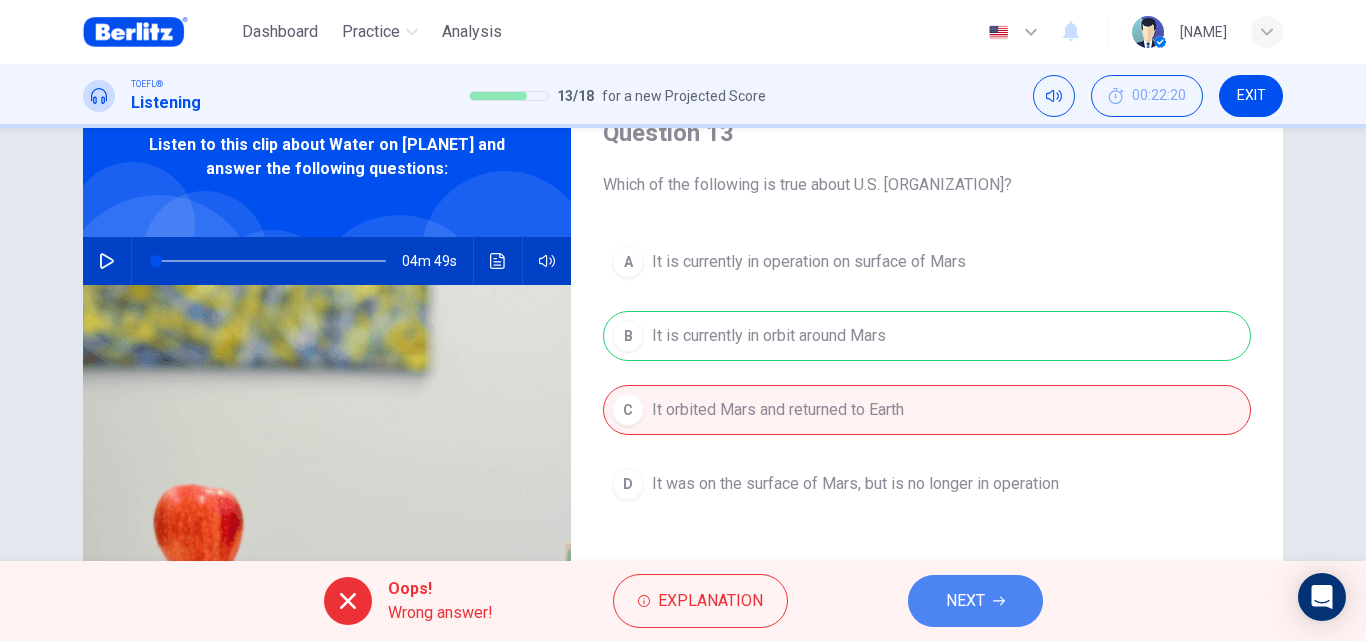 click on "NEXT" at bounding box center [975, 601] 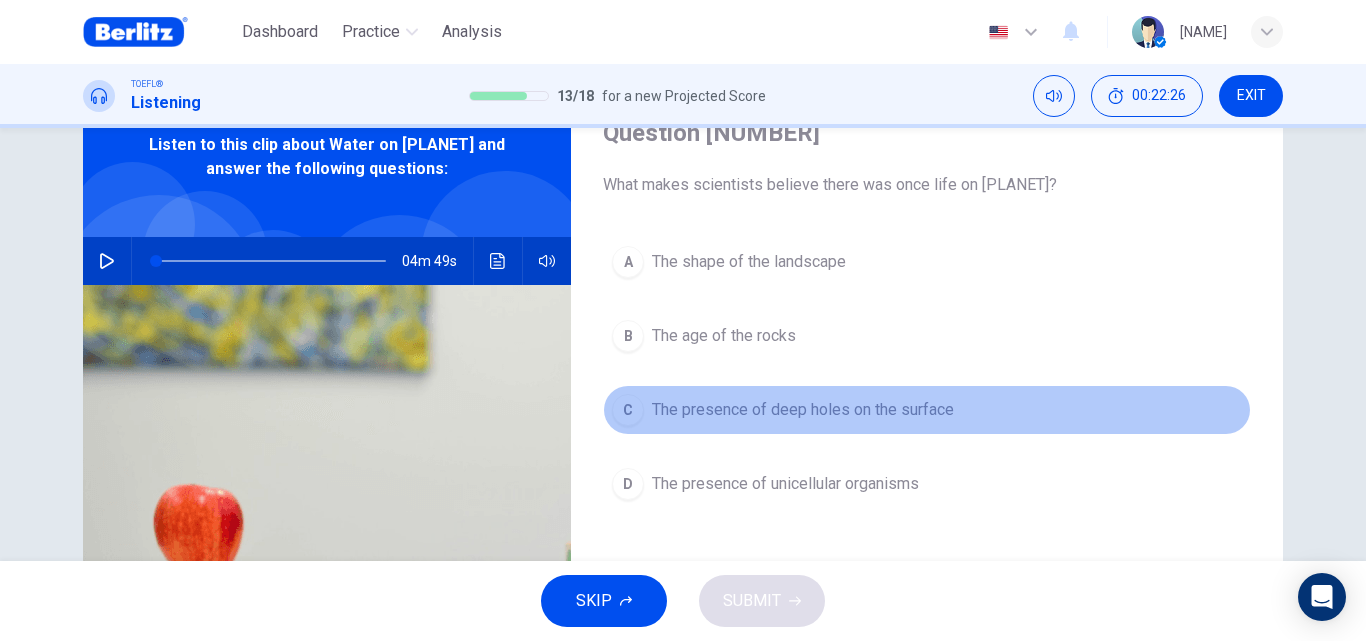 click on "C The presence of deep holes on the surface" at bounding box center [927, 410] 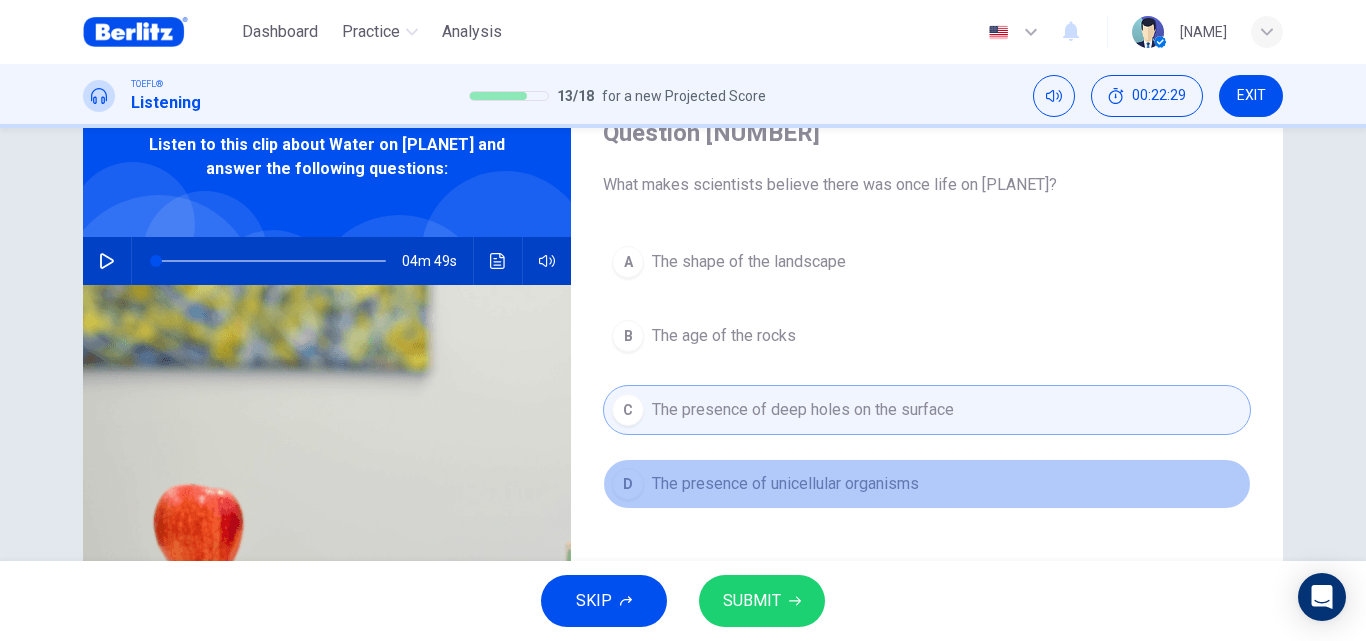 click on "D The presence of unicellular organisms" at bounding box center (927, 484) 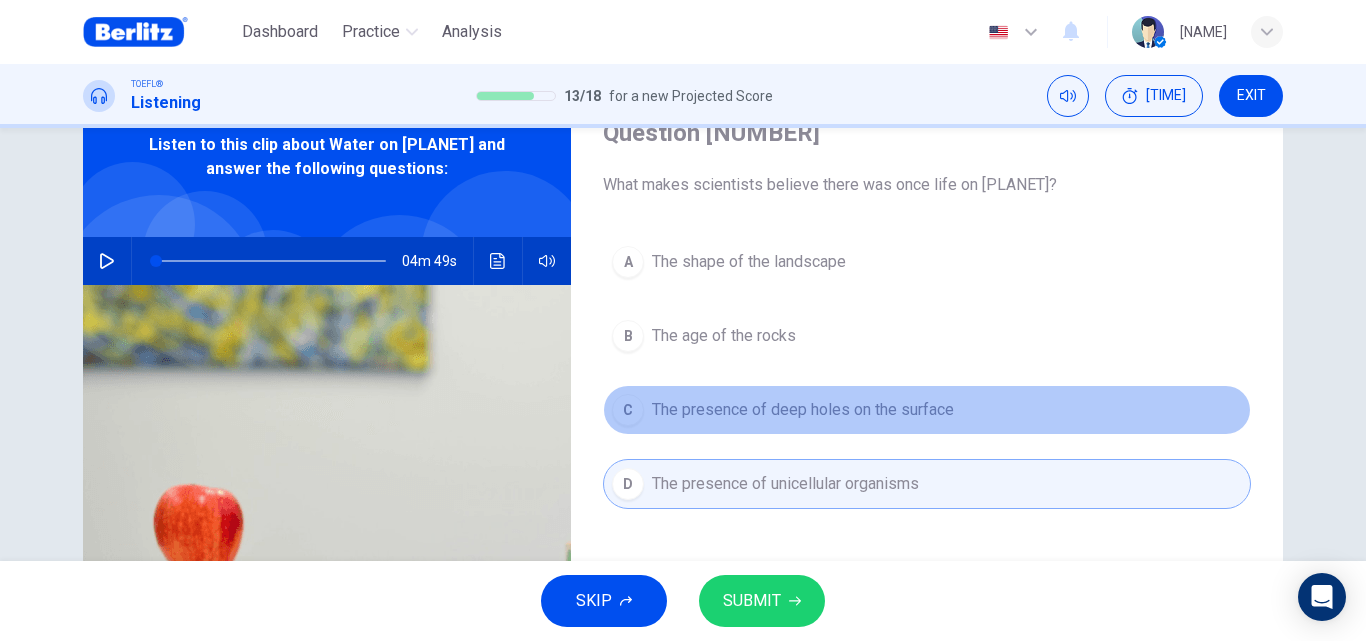 click on "The presence of deep holes on the surface" at bounding box center [803, 410] 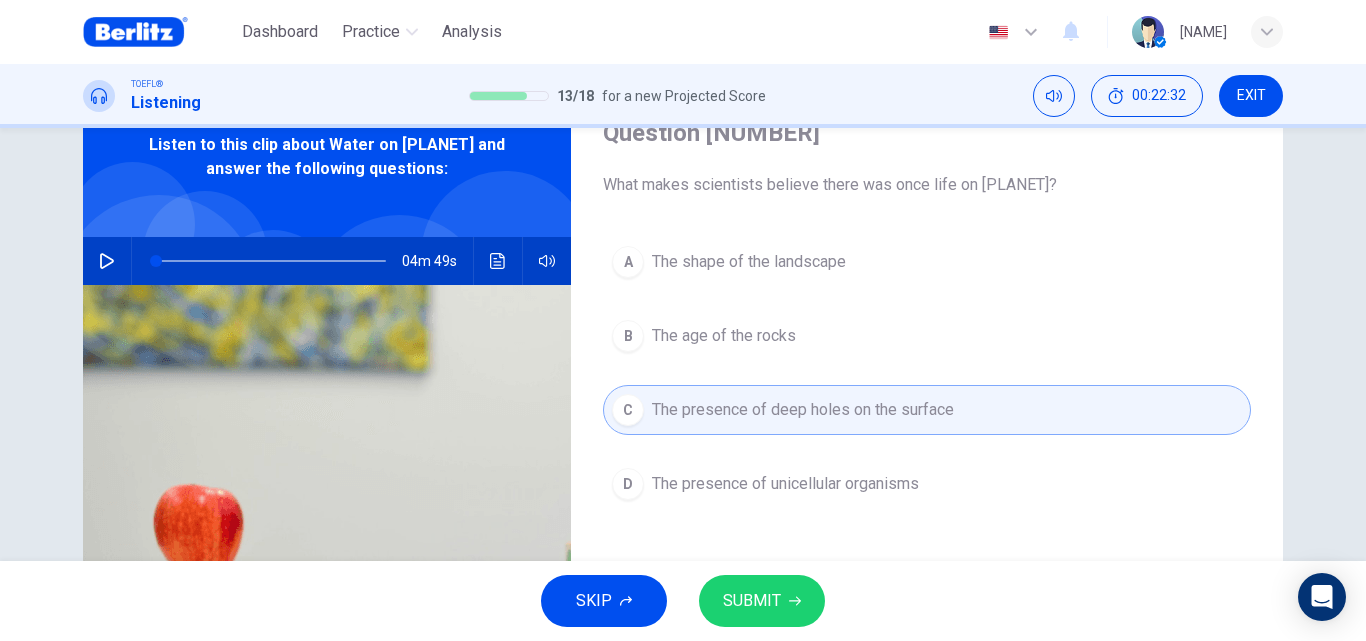click on "SUBMIT" at bounding box center [752, 601] 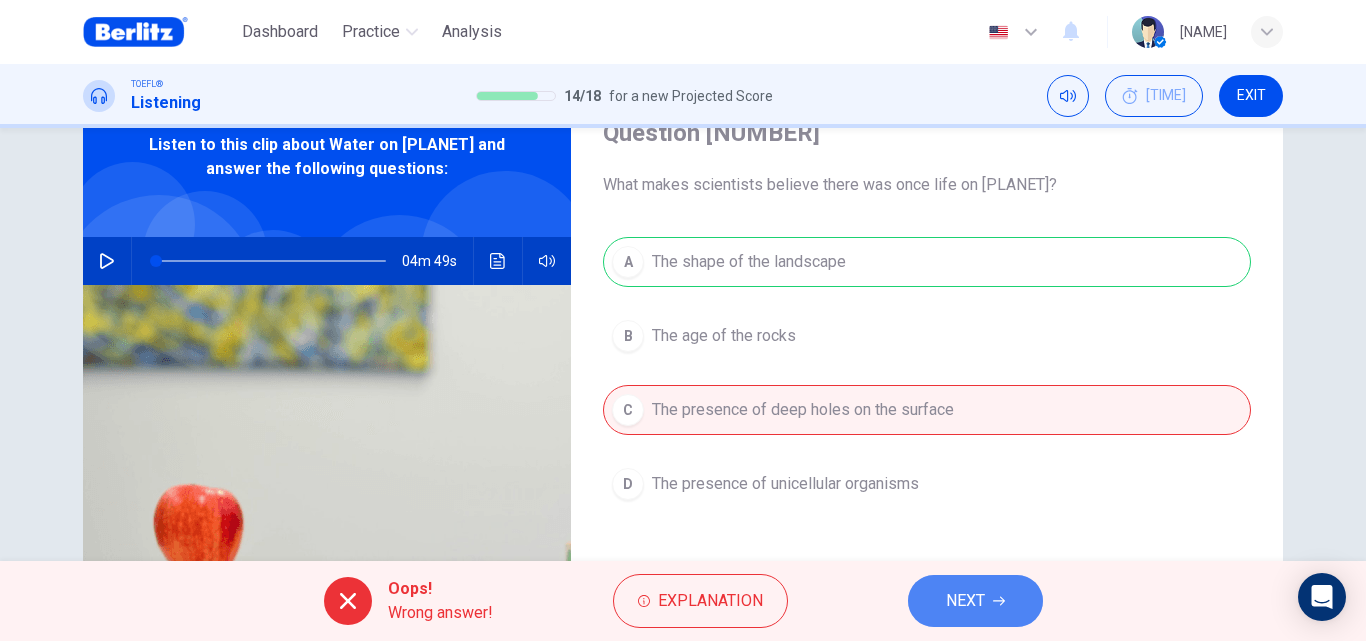 click on "NEXT" at bounding box center (965, 601) 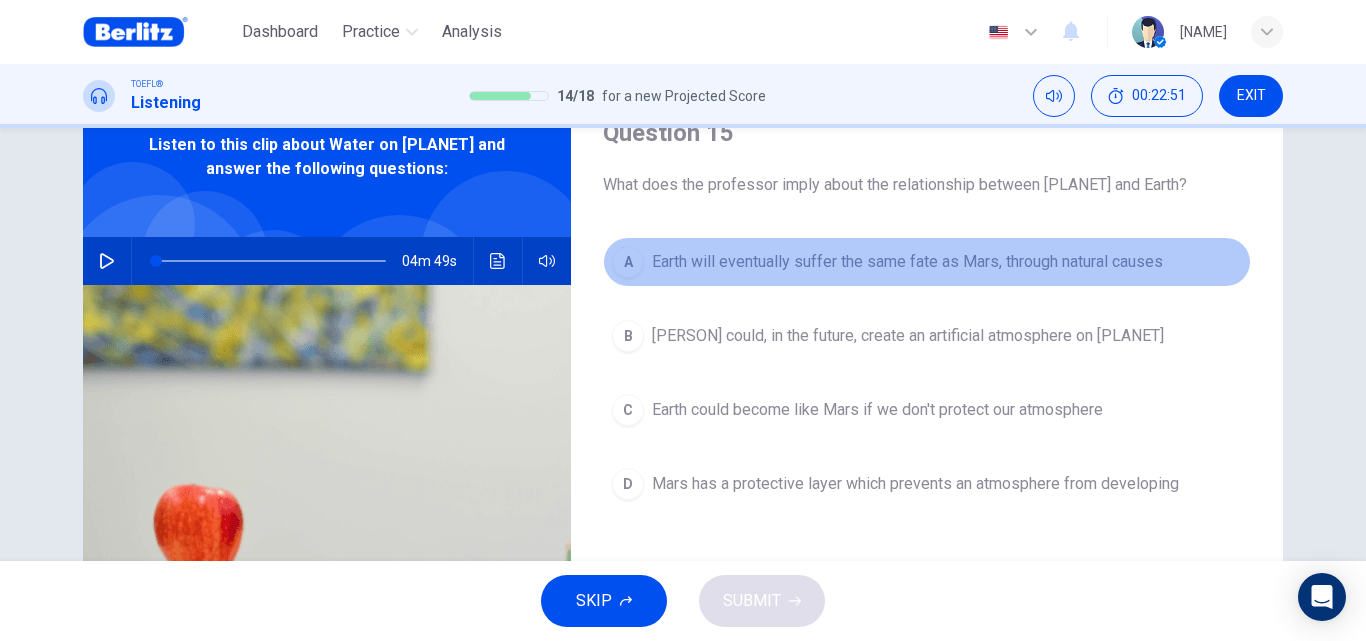 click on "Earth will eventually suffer the same fate as Mars, through natural causes" at bounding box center (907, 262) 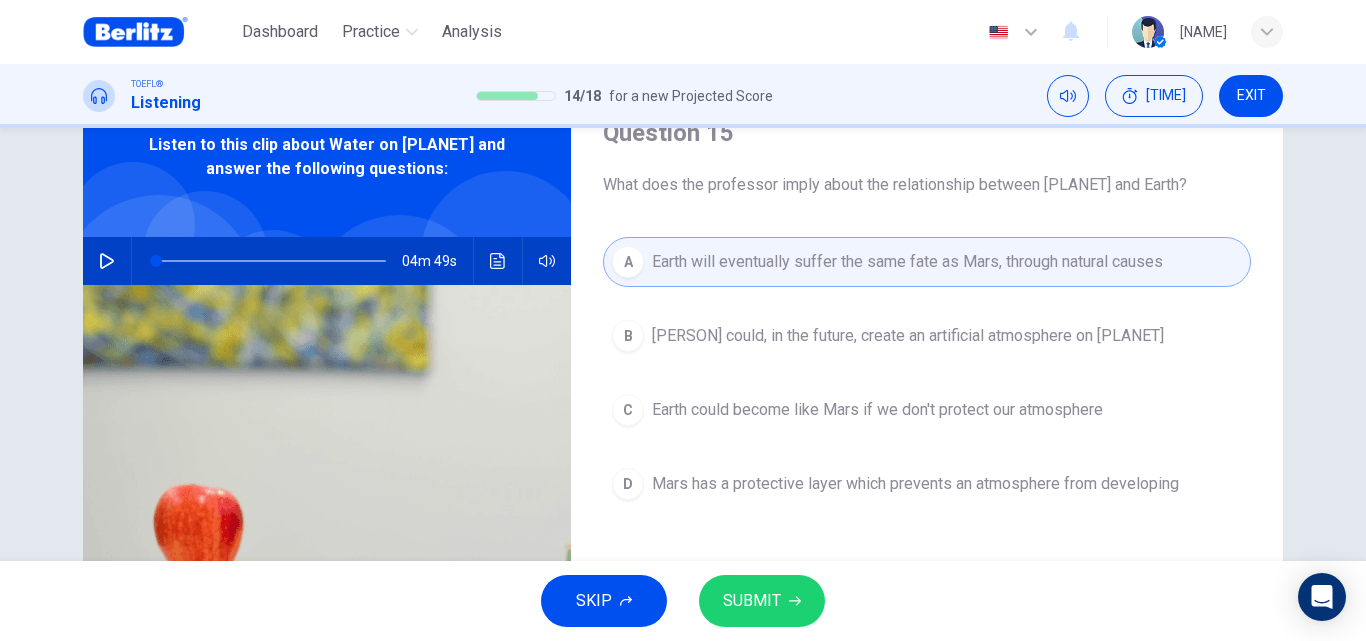 click on "SUBMIT" at bounding box center [762, 601] 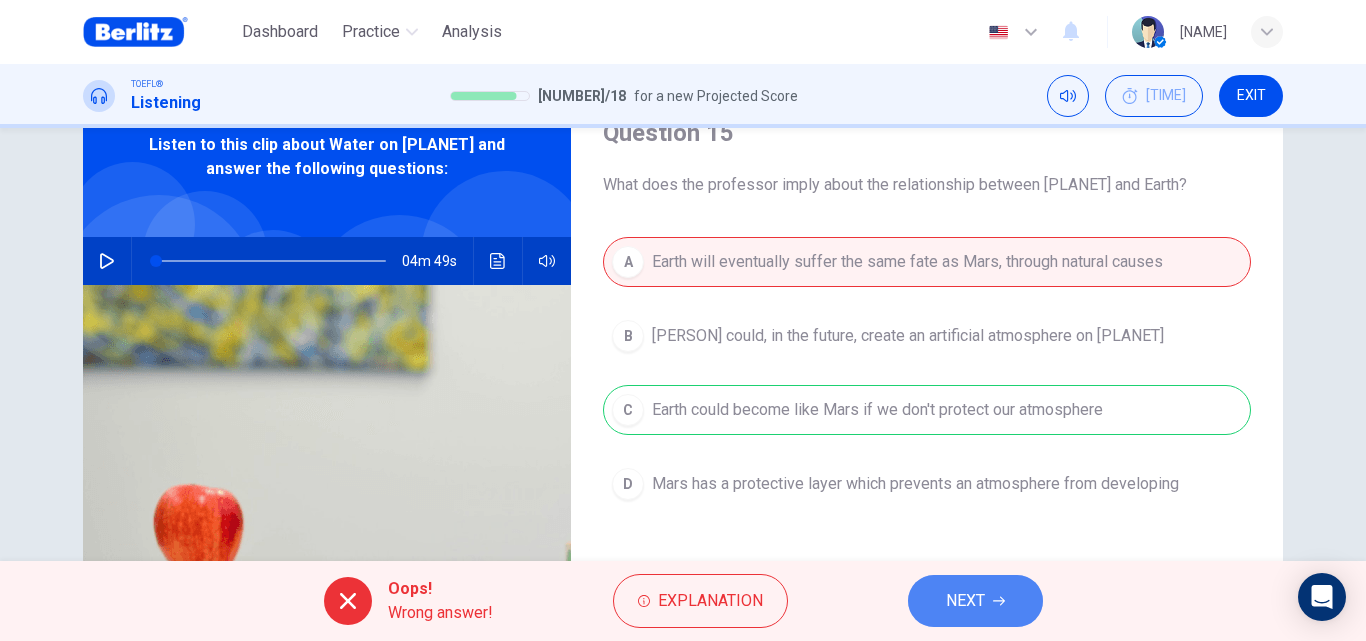 click on "NEXT" at bounding box center (975, 601) 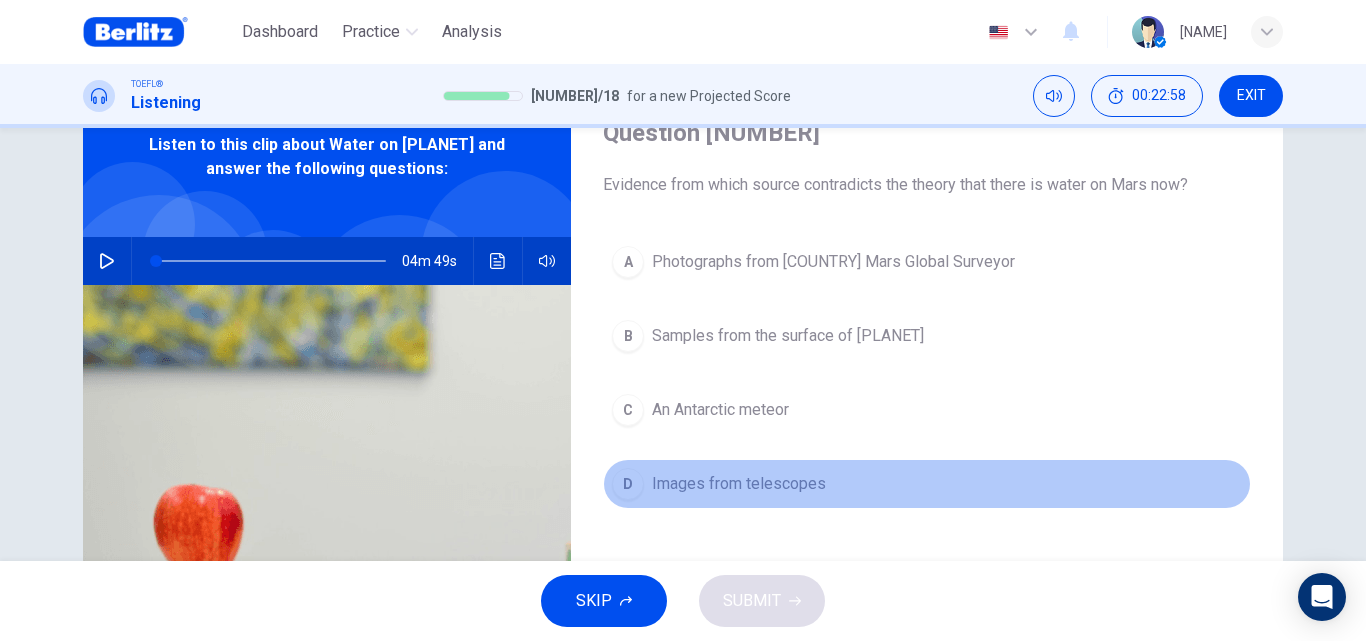 click on "[NUMBER] [TEXT] from telescopes" at bounding box center (927, 484) 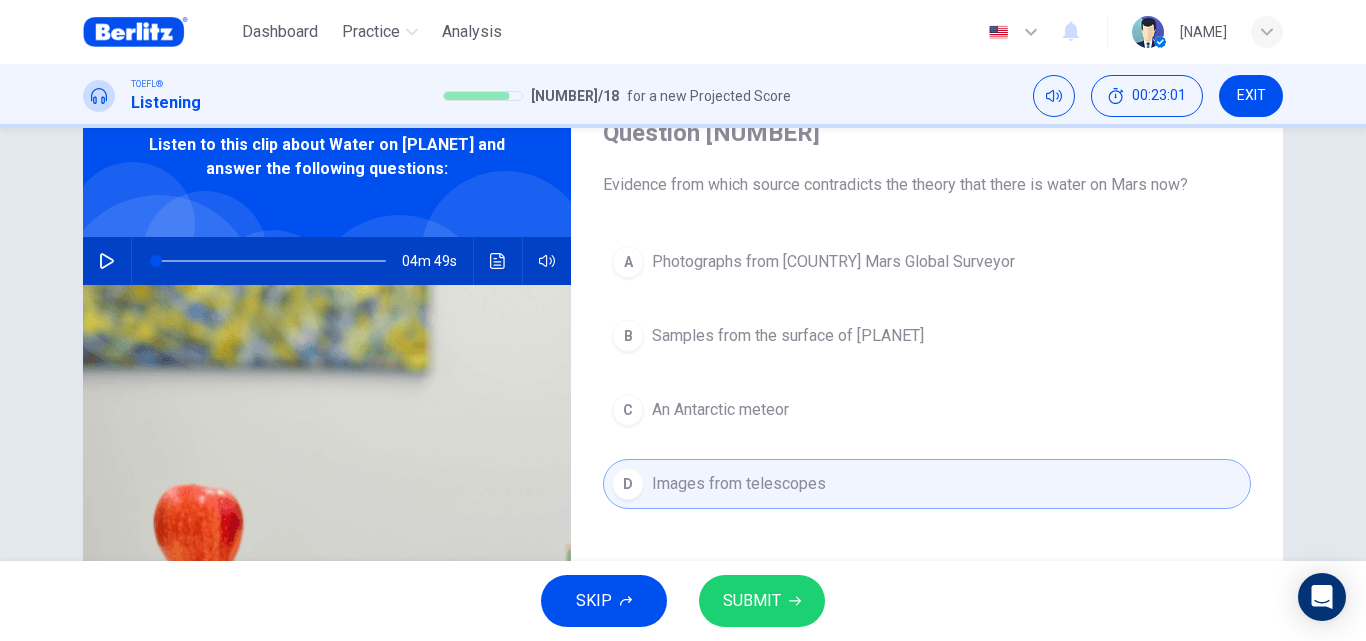 click on "SUBMIT" at bounding box center (752, 601) 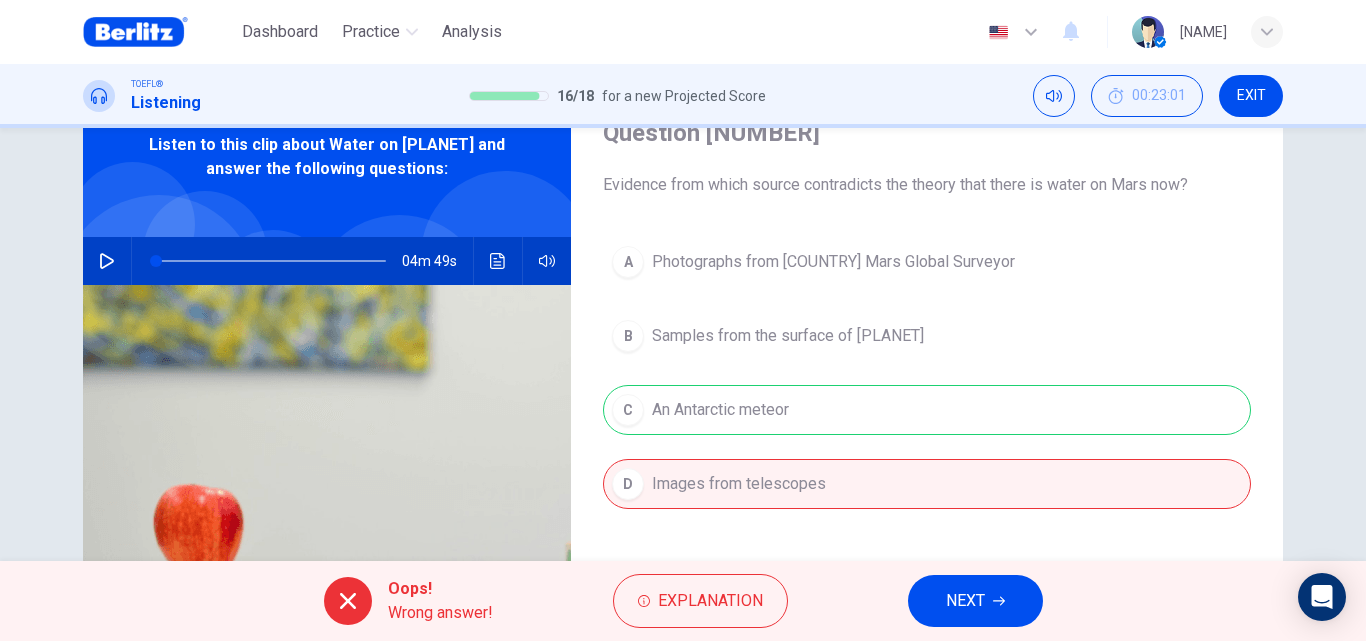 click on "NEXT" at bounding box center [965, 601] 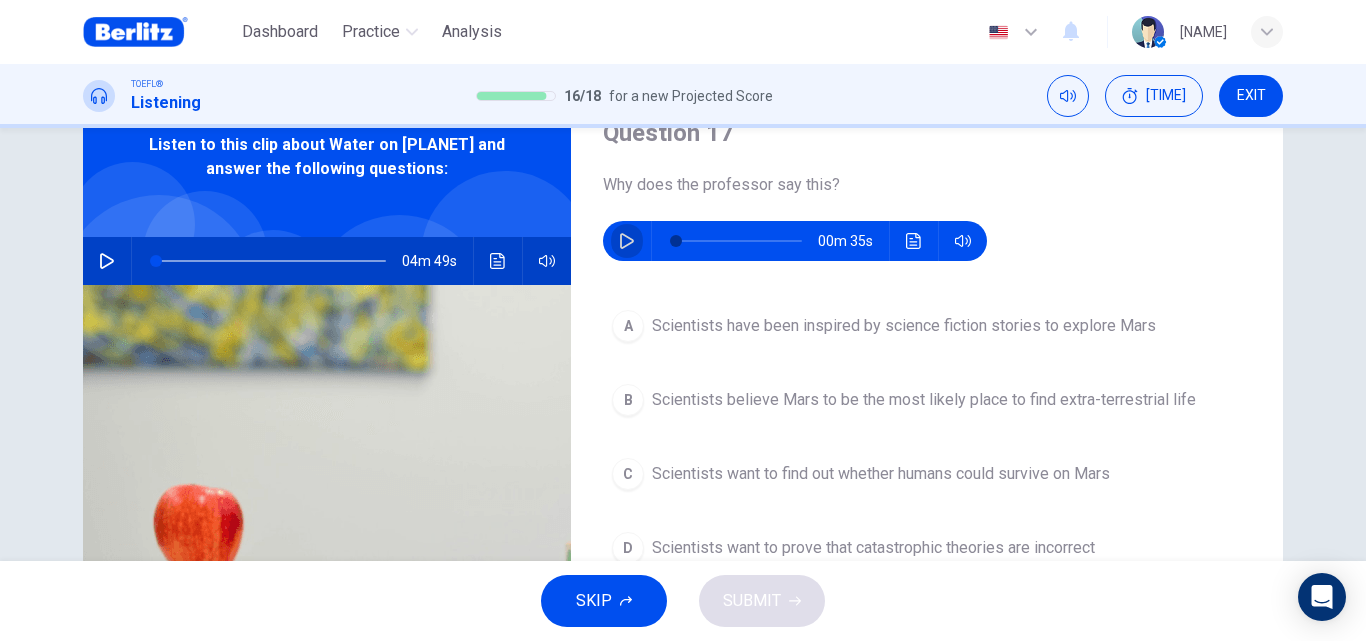 click 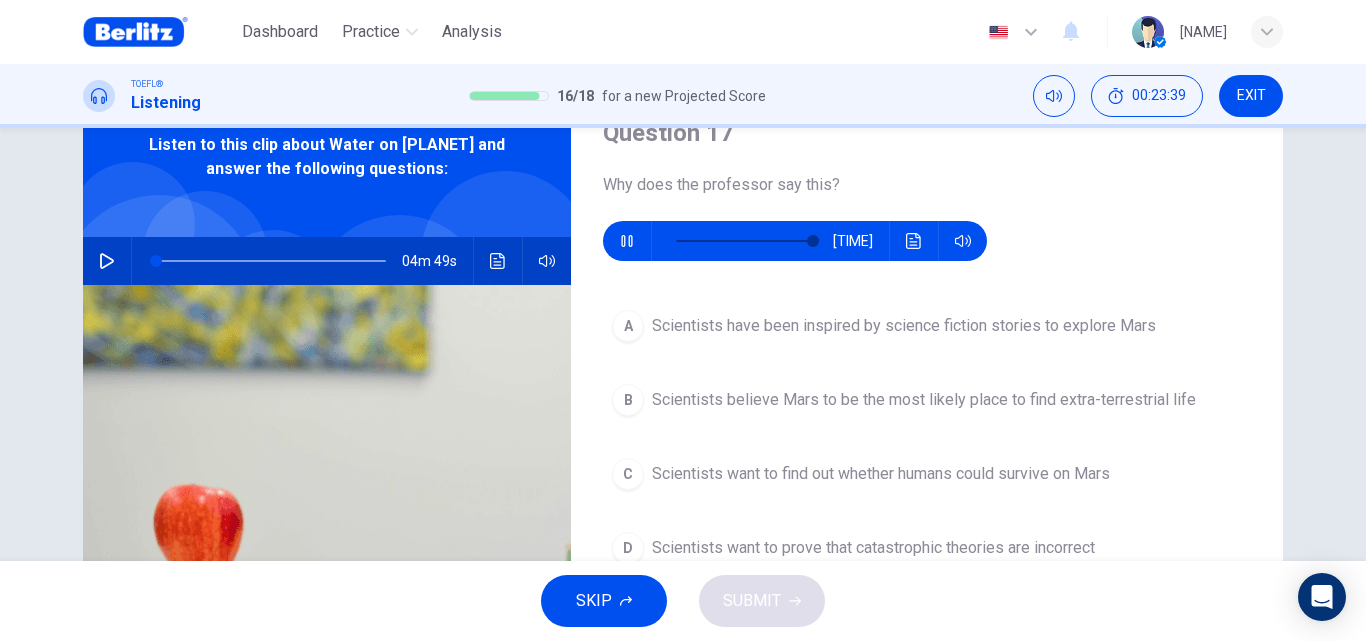 type on "*" 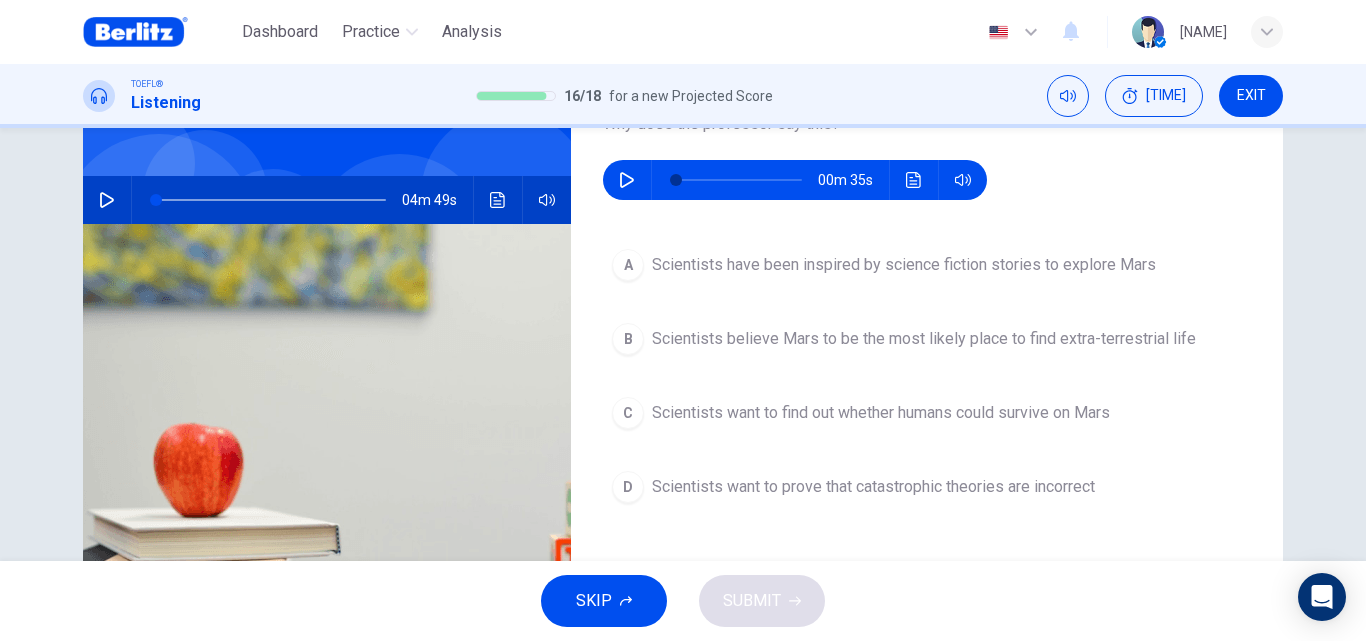 scroll, scrollTop: 171, scrollLeft: 0, axis: vertical 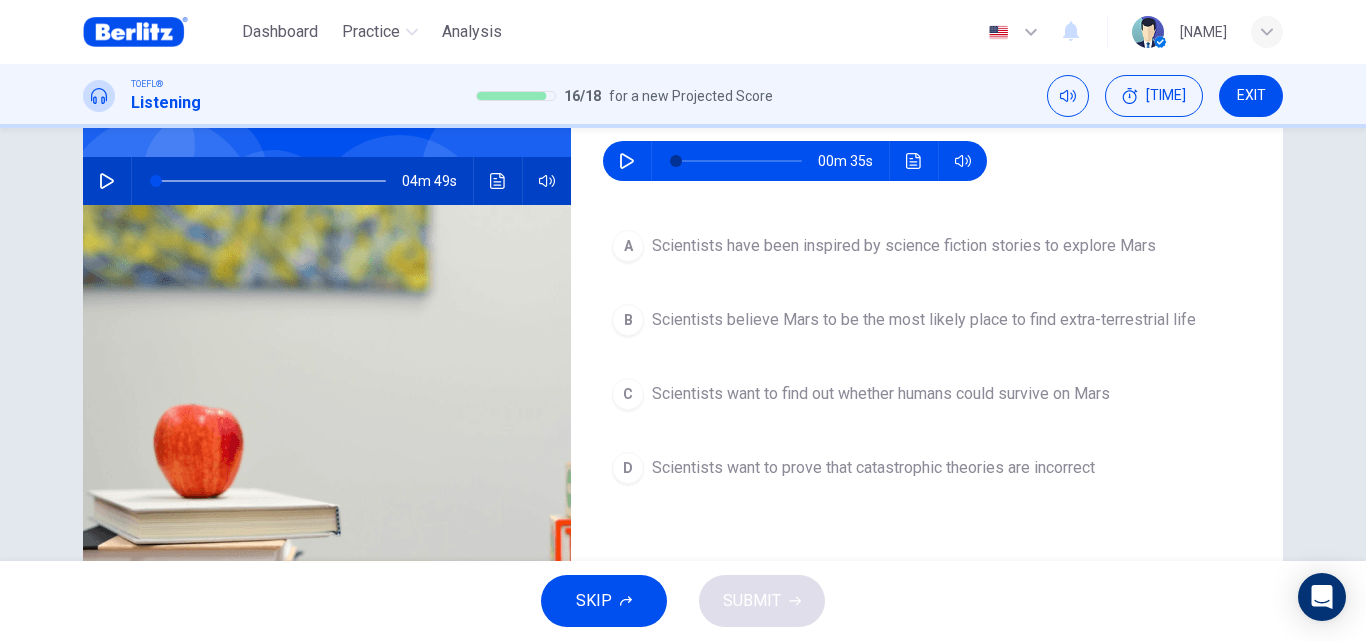 click on "C Scientists want to find out whether humans could survive on Mars" at bounding box center [927, 394] 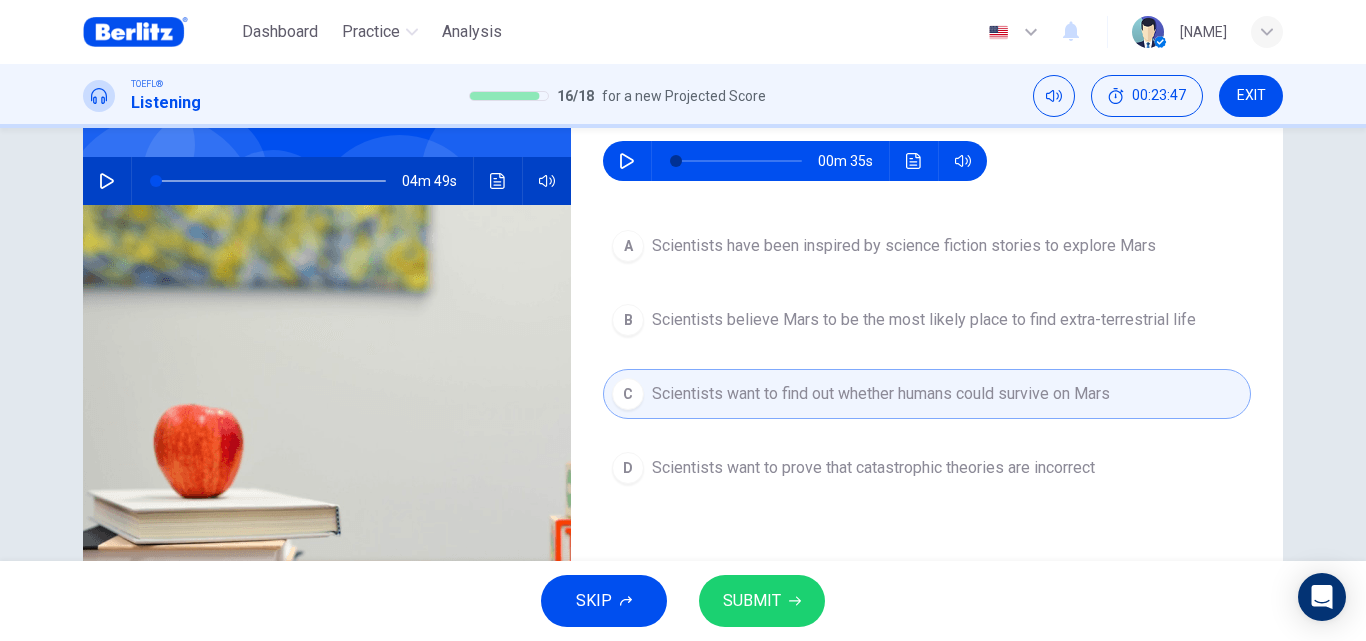 click 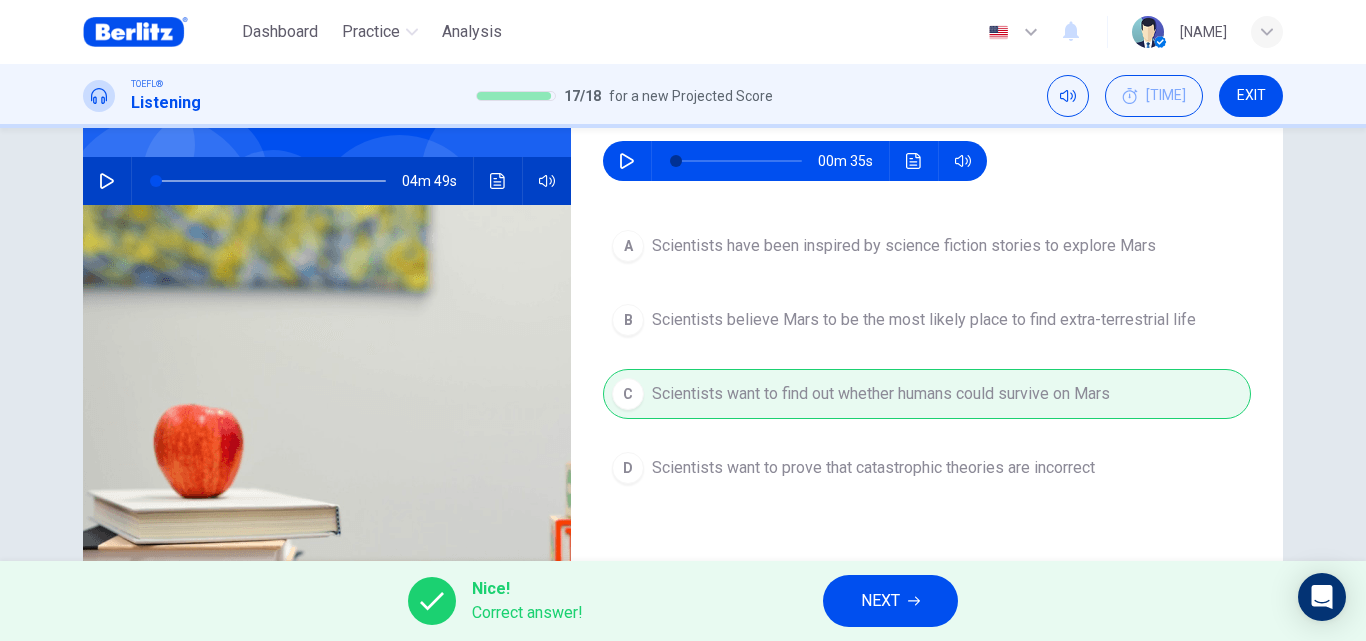click on "NEXT" at bounding box center (880, 601) 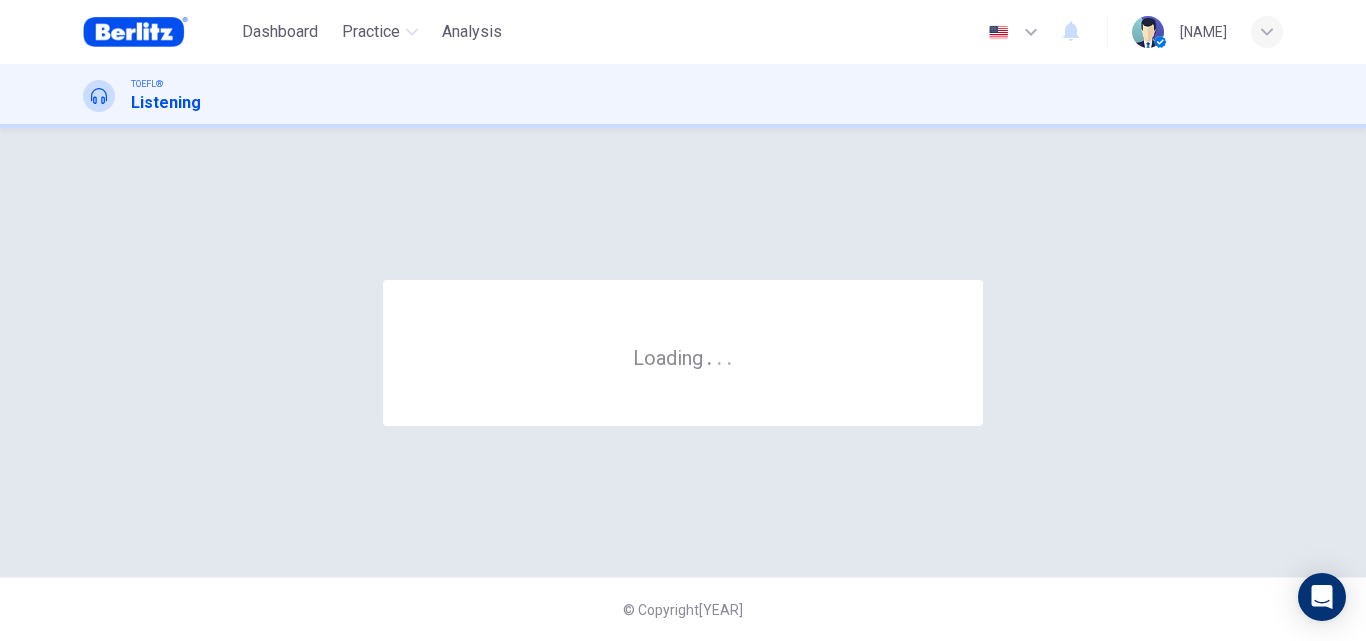 scroll, scrollTop: 0, scrollLeft: 0, axis: both 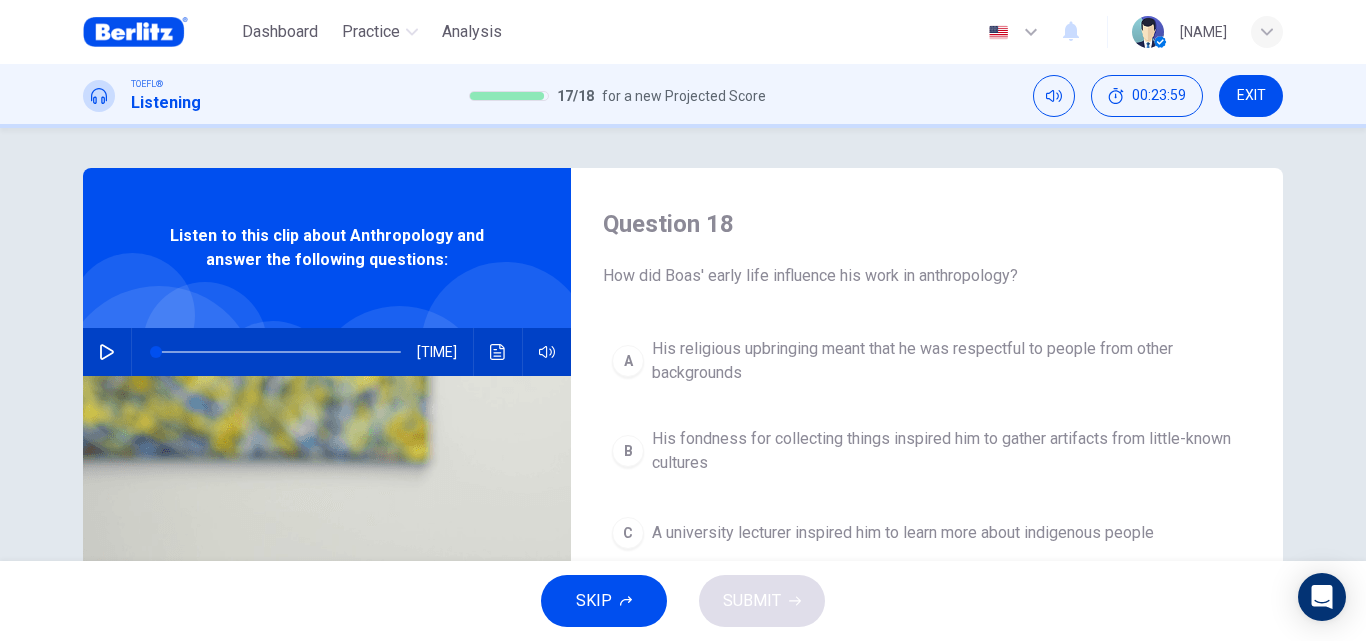 click at bounding box center [107, 352] 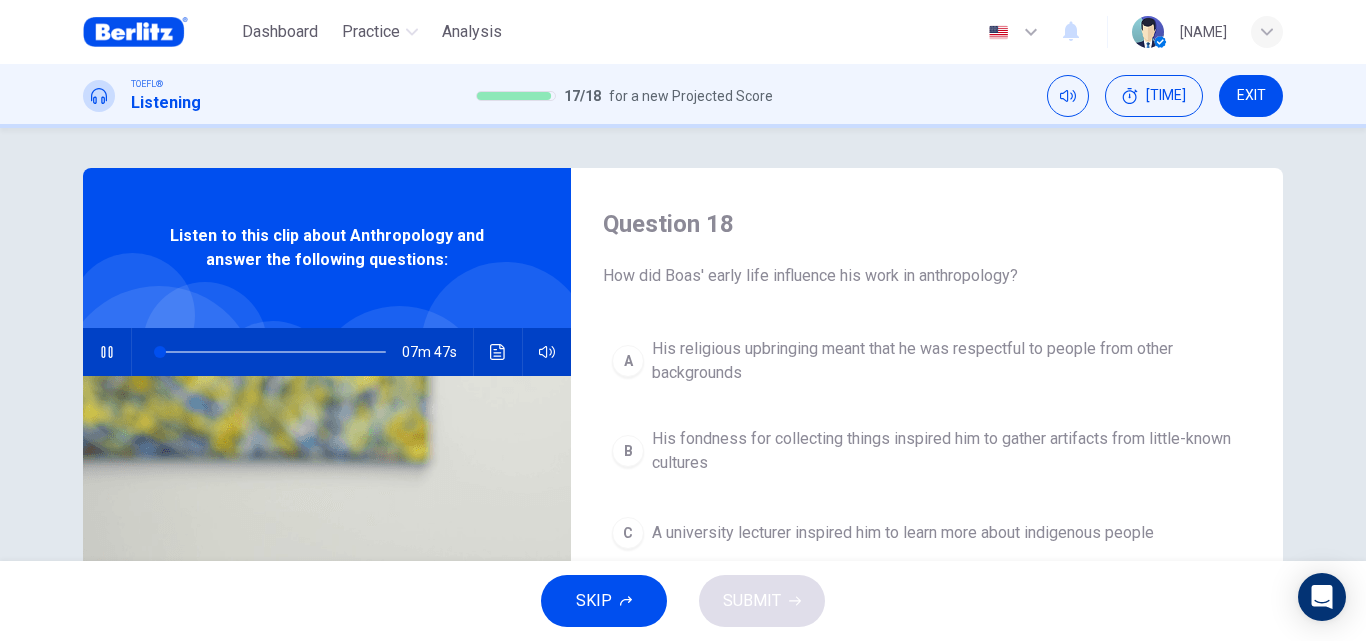 click at bounding box center (107, 352) 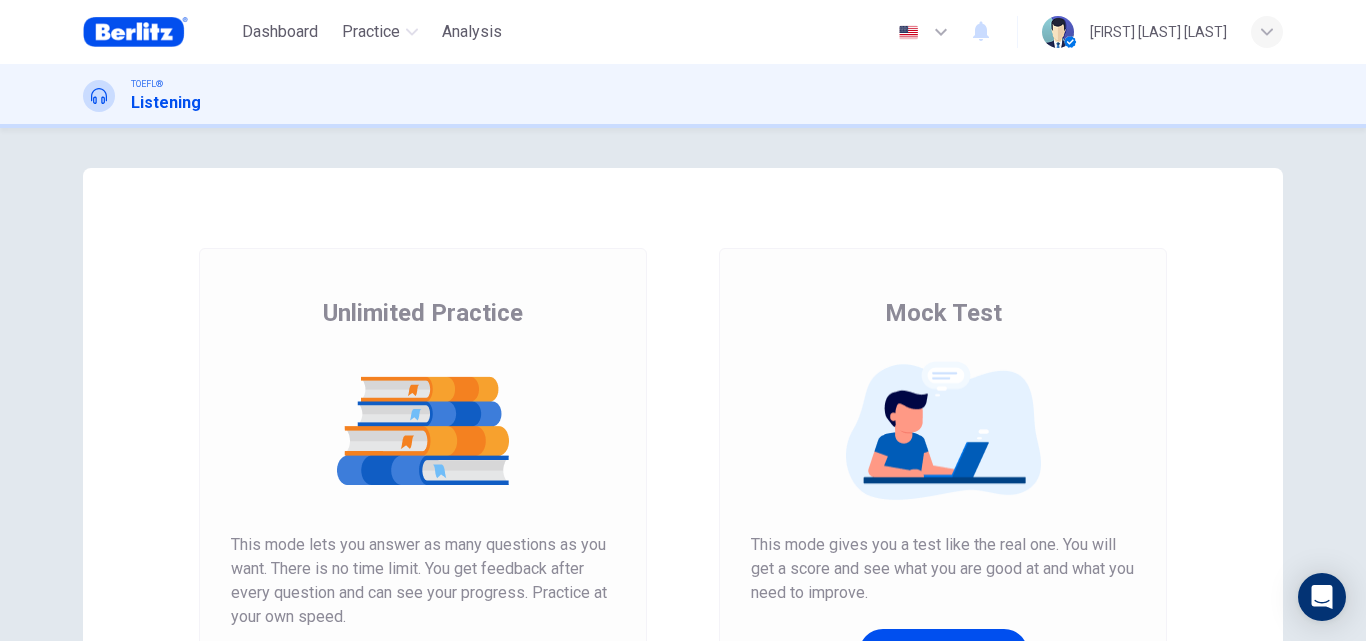 scroll, scrollTop: 0, scrollLeft: 0, axis: both 